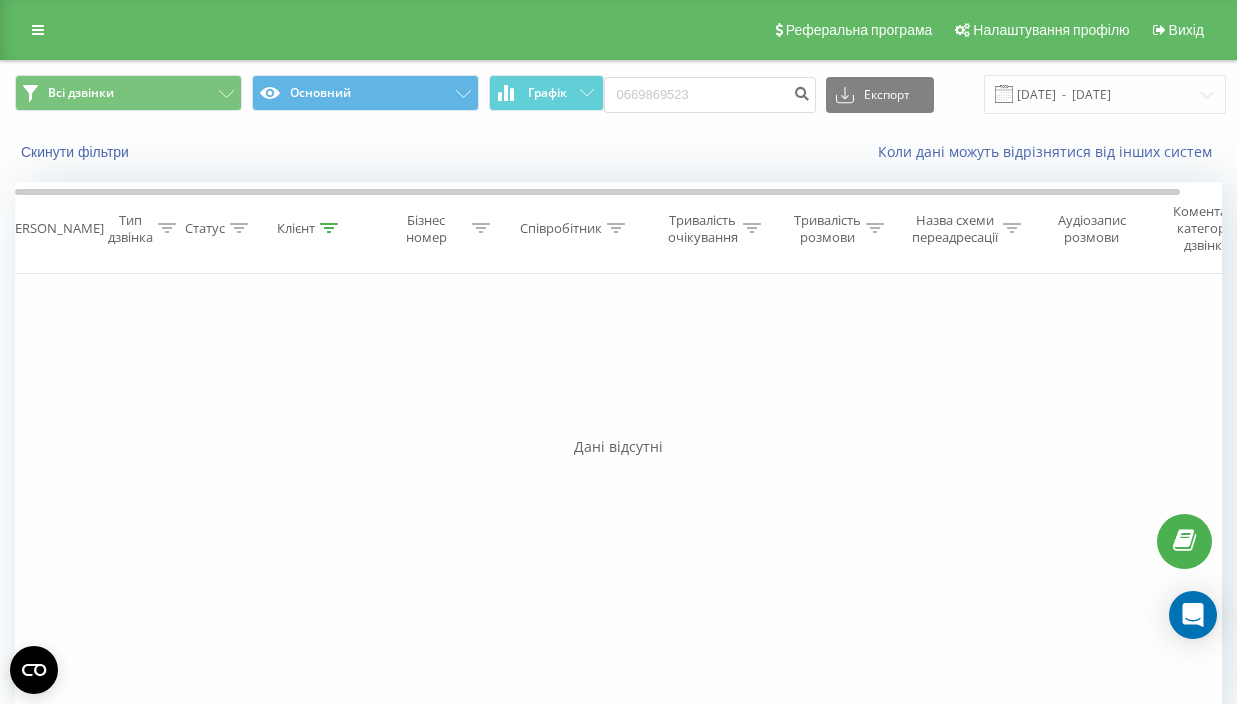 scroll, scrollTop: 0, scrollLeft: 0, axis: both 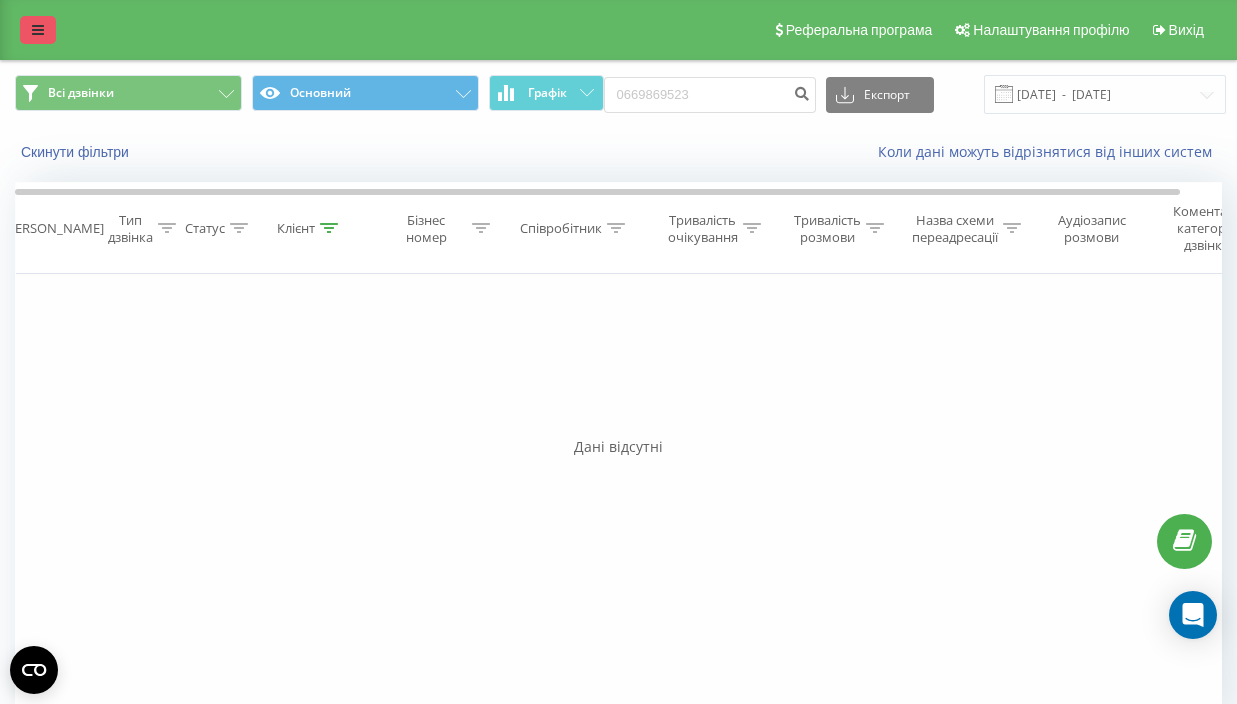 drag, startPoint x: 0, startPoint y: 0, endPoint x: 28, endPoint y: 36, distance: 45.607018 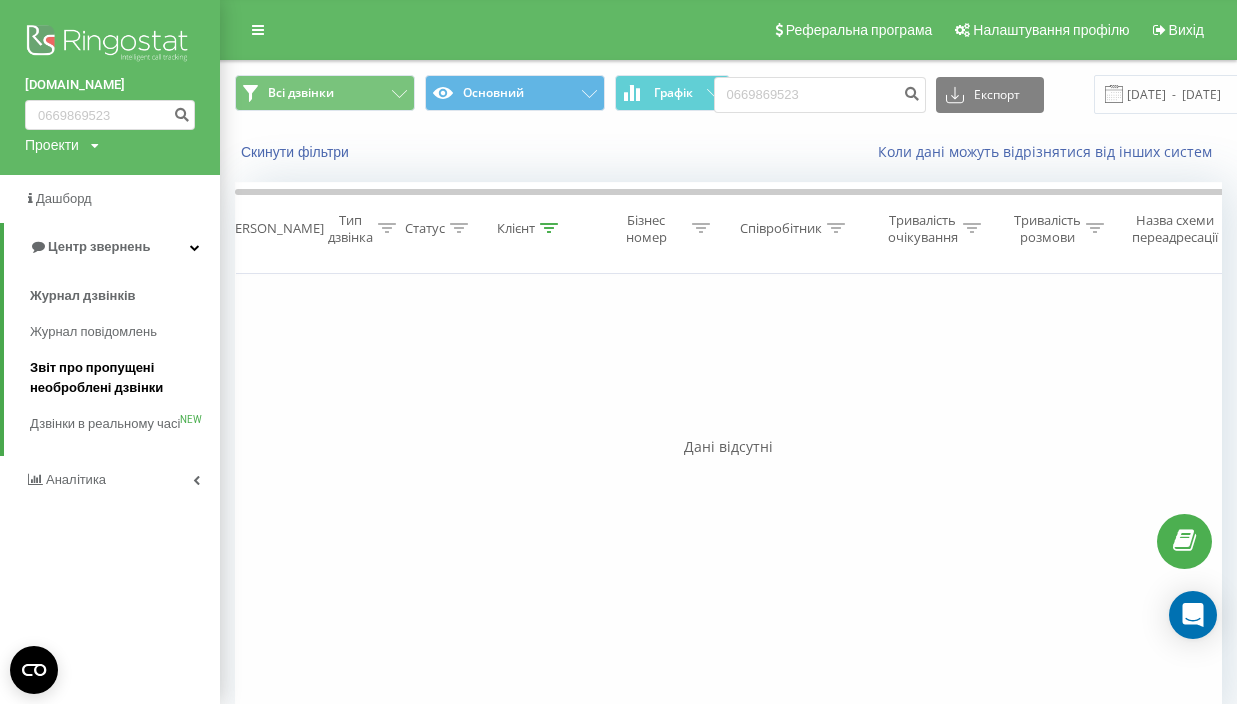 click on "Звіт про пропущені необроблені дзвінки" at bounding box center (120, 378) 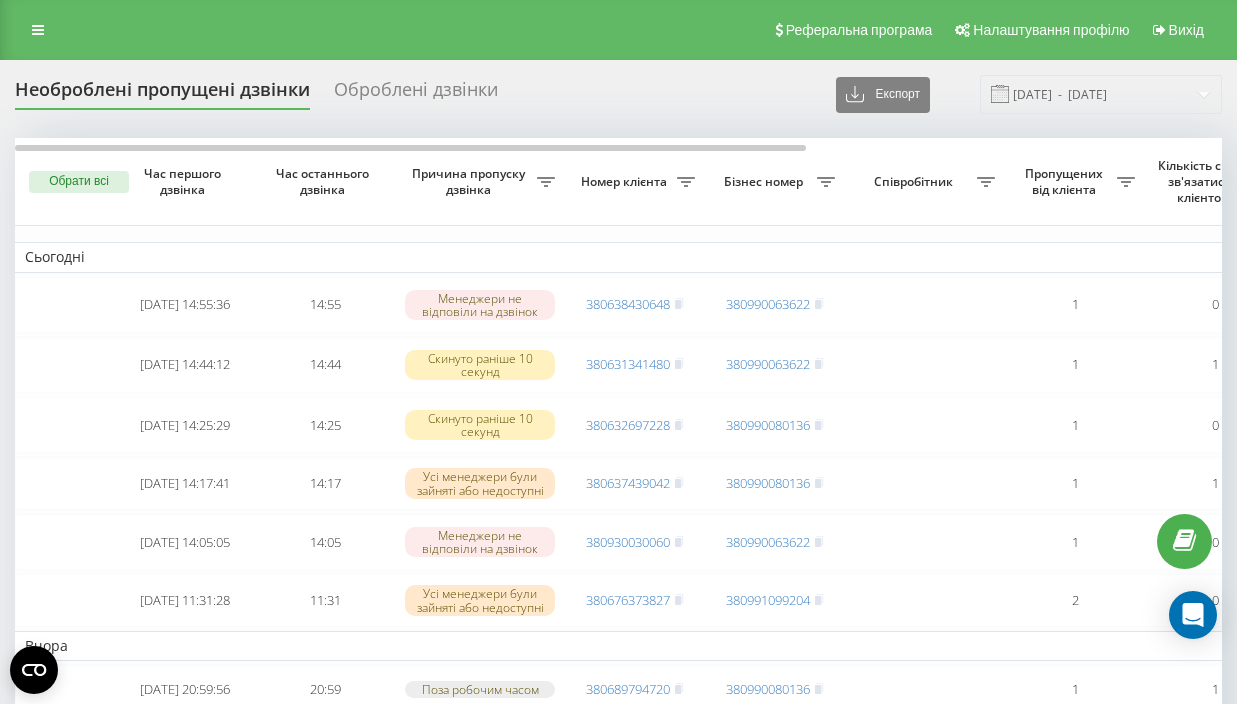 scroll, scrollTop: 0, scrollLeft: 0, axis: both 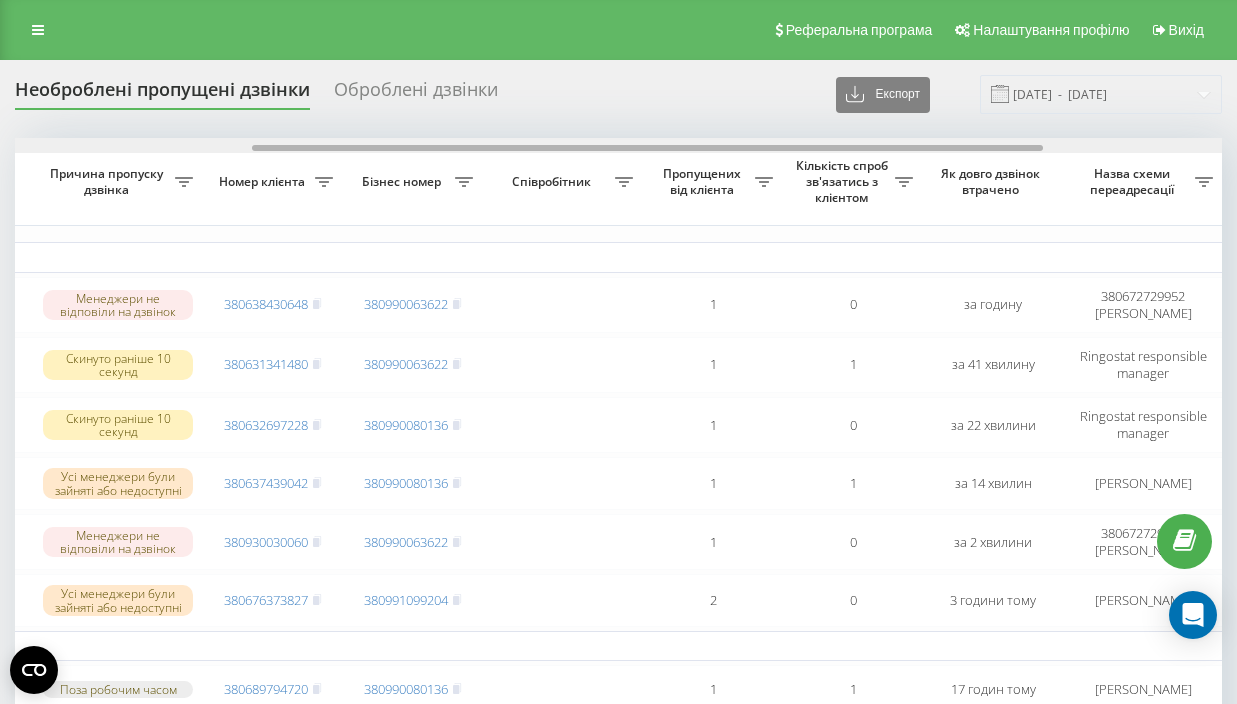 drag, startPoint x: 740, startPoint y: 147, endPoint x: 978, endPoint y: 154, distance: 238.10292 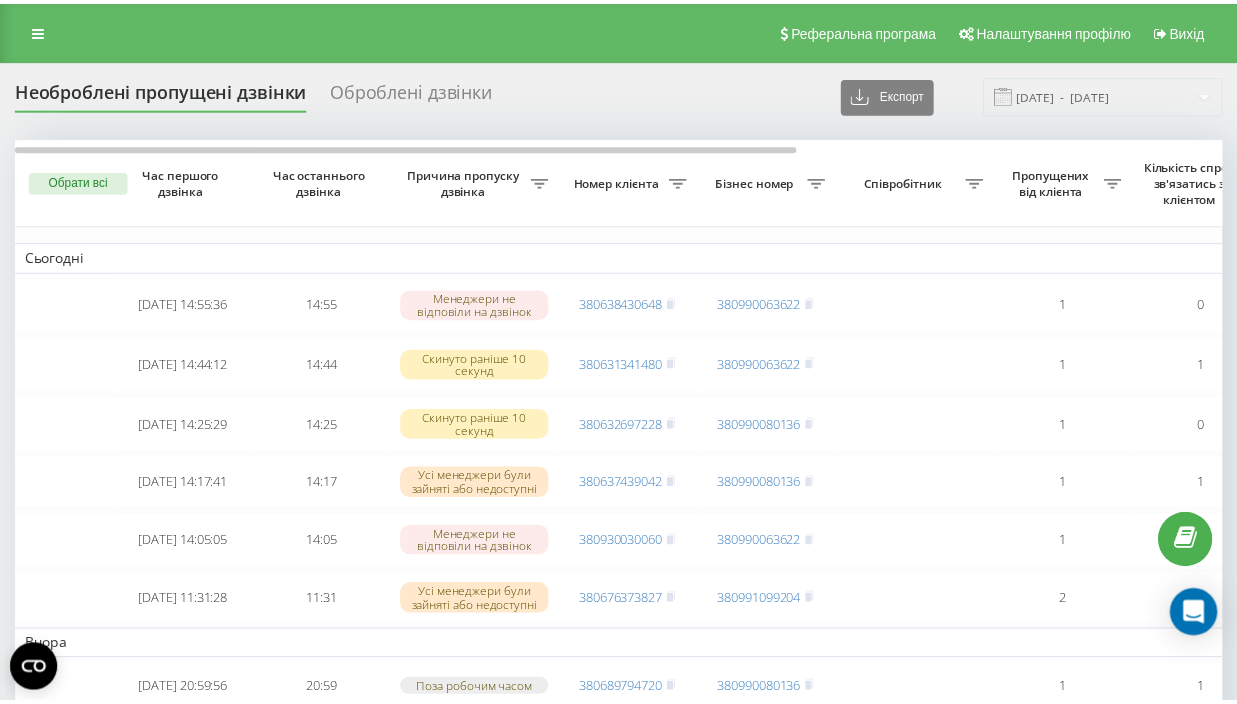 scroll, scrollTop: 0, scrollLeft: 0, axis: both 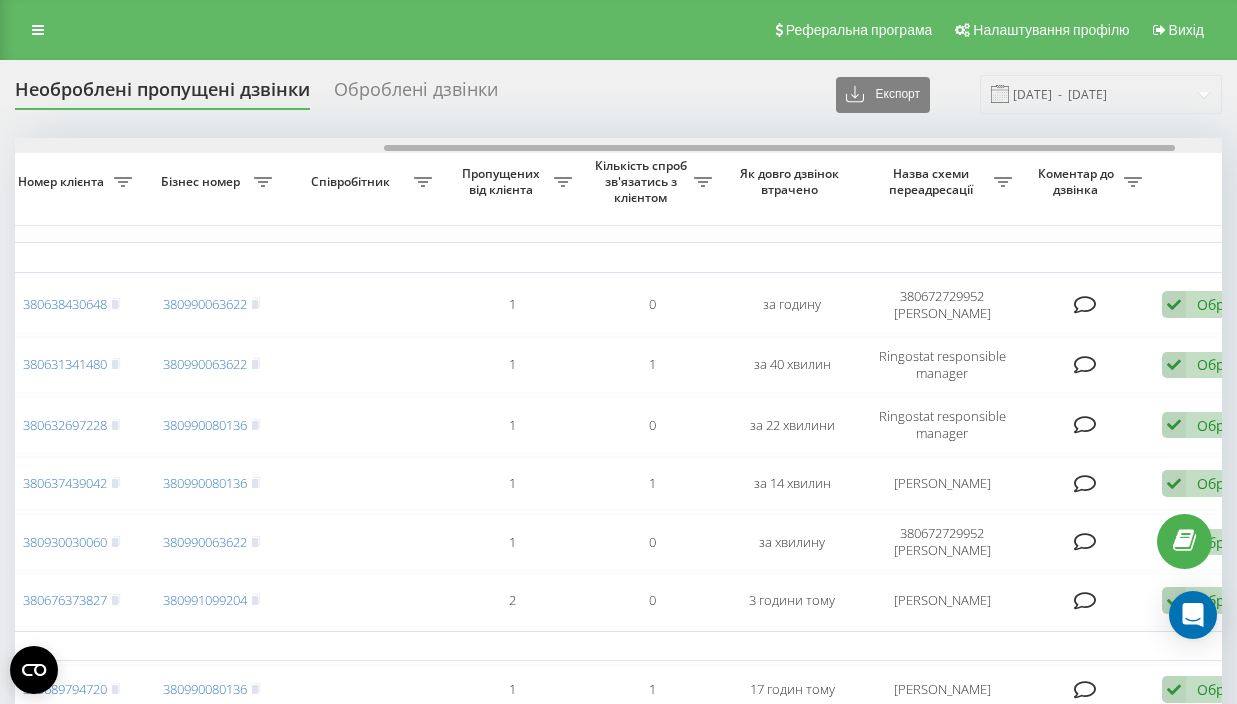 drag, startPoint x: 380, startPoint y: 147, endPoint x: 750, endPoint y: 141, distance: 370.04865 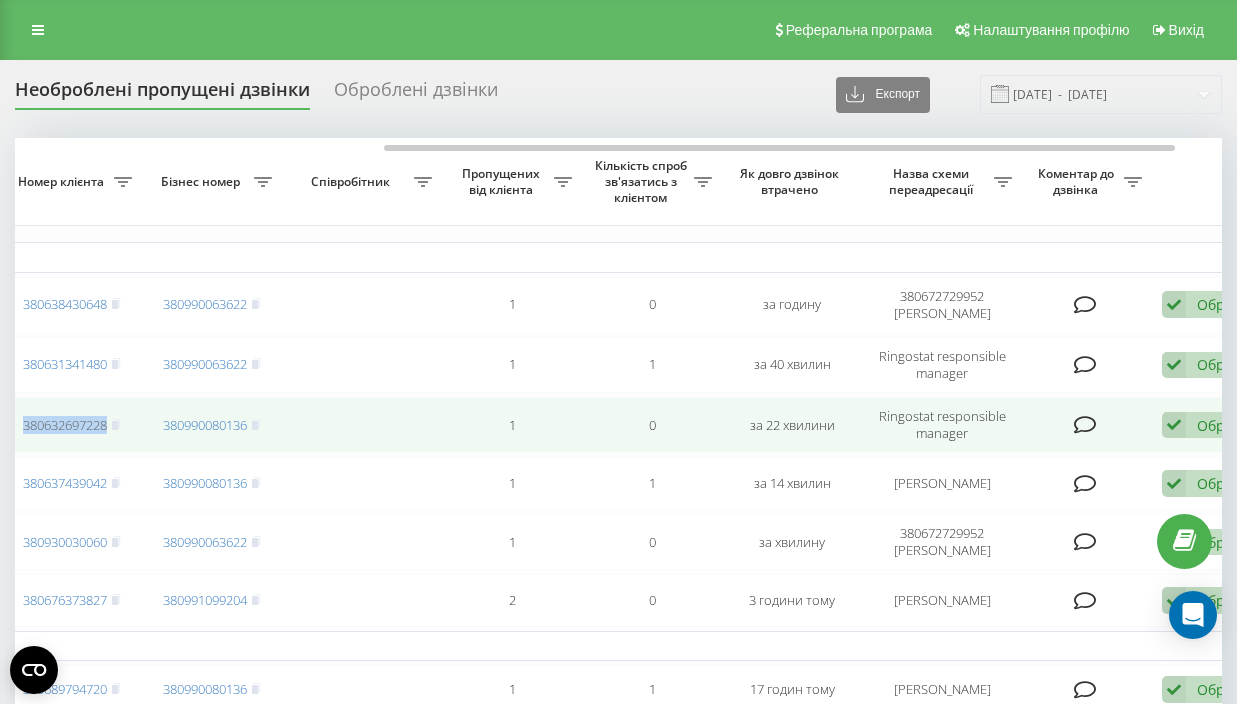 drag, startPoint x: 8, startPoint y: 422, endPoint x: 110, endPoint y: 423, distance: 102.0049 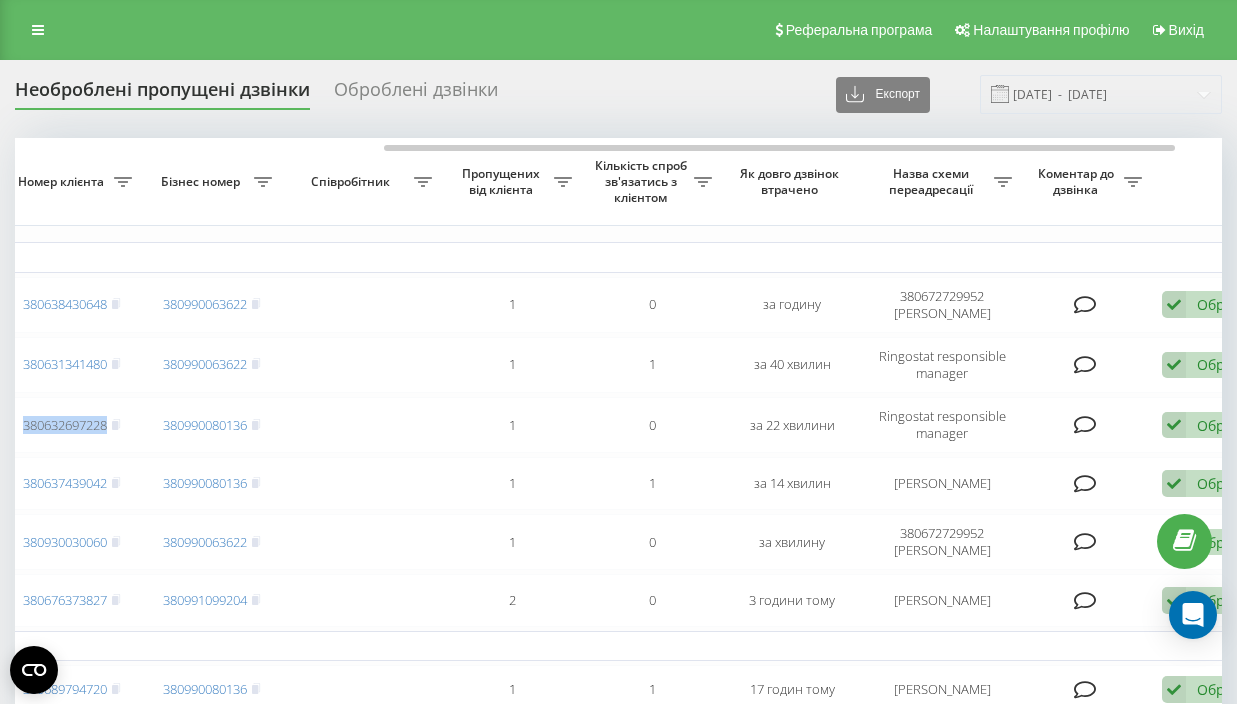 copy on "380632697228" 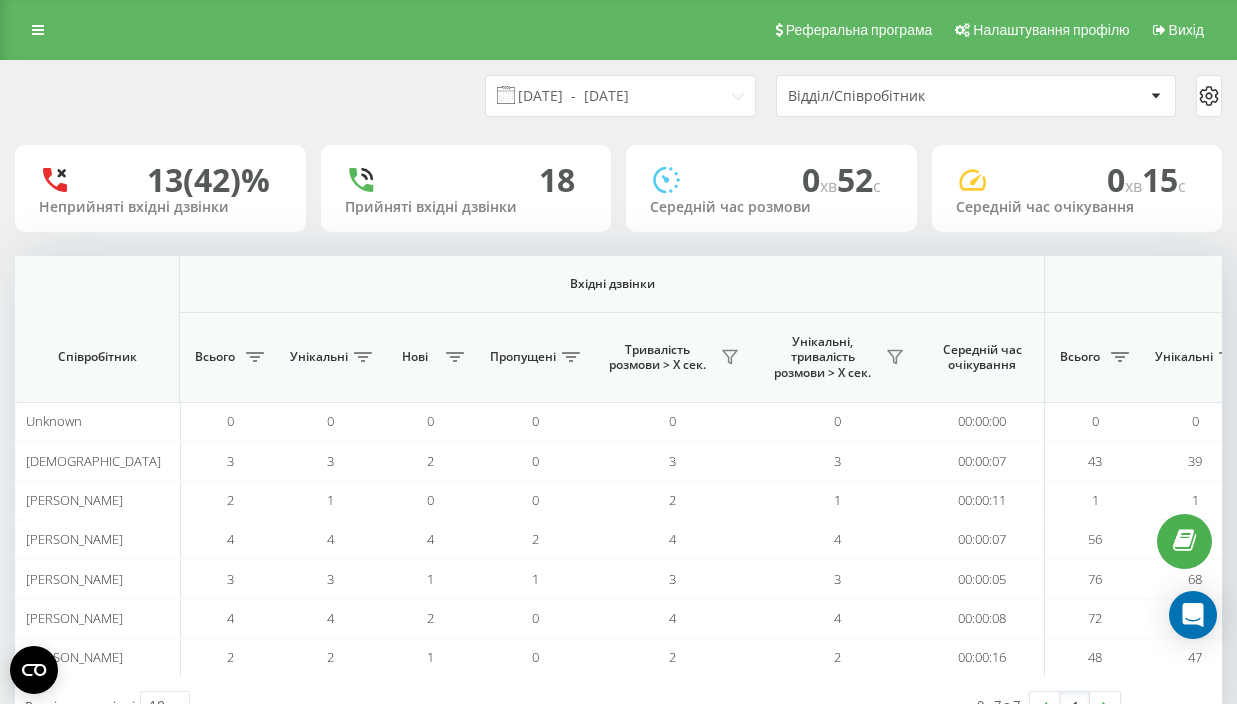 scroll, scrollTop: 0, scrollLeft: 0, axis: both 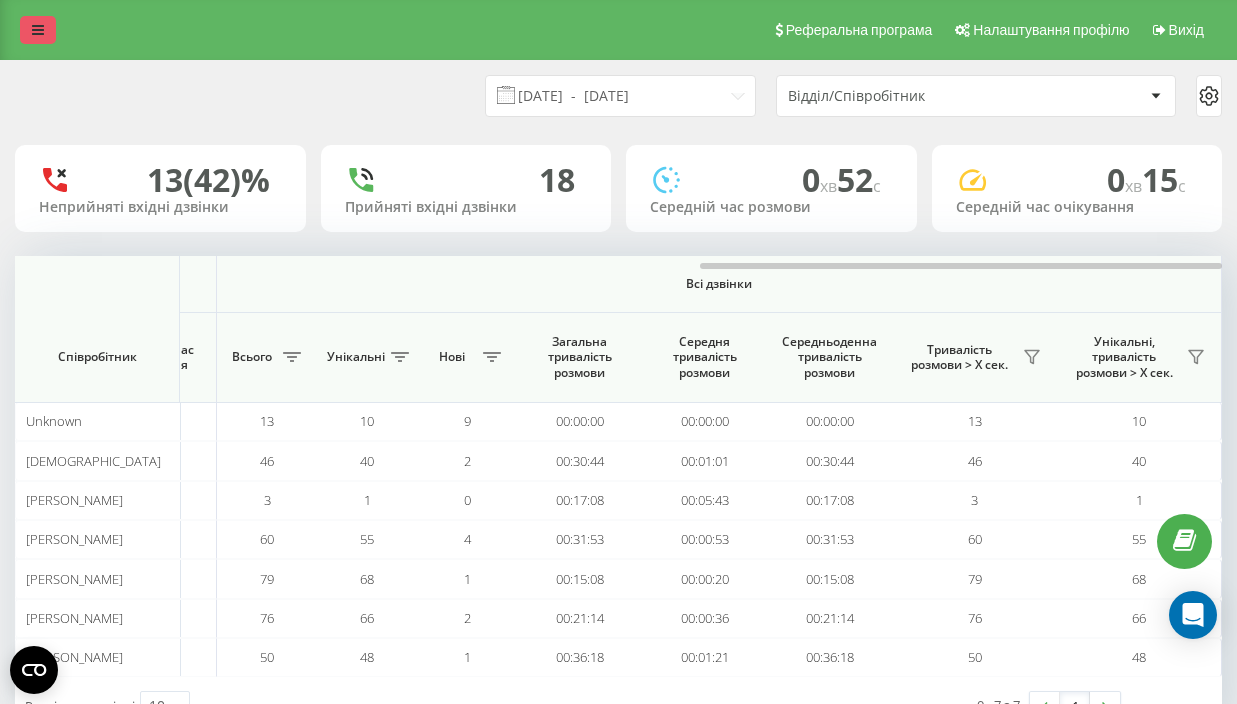 click at bounding box center (38, 30) 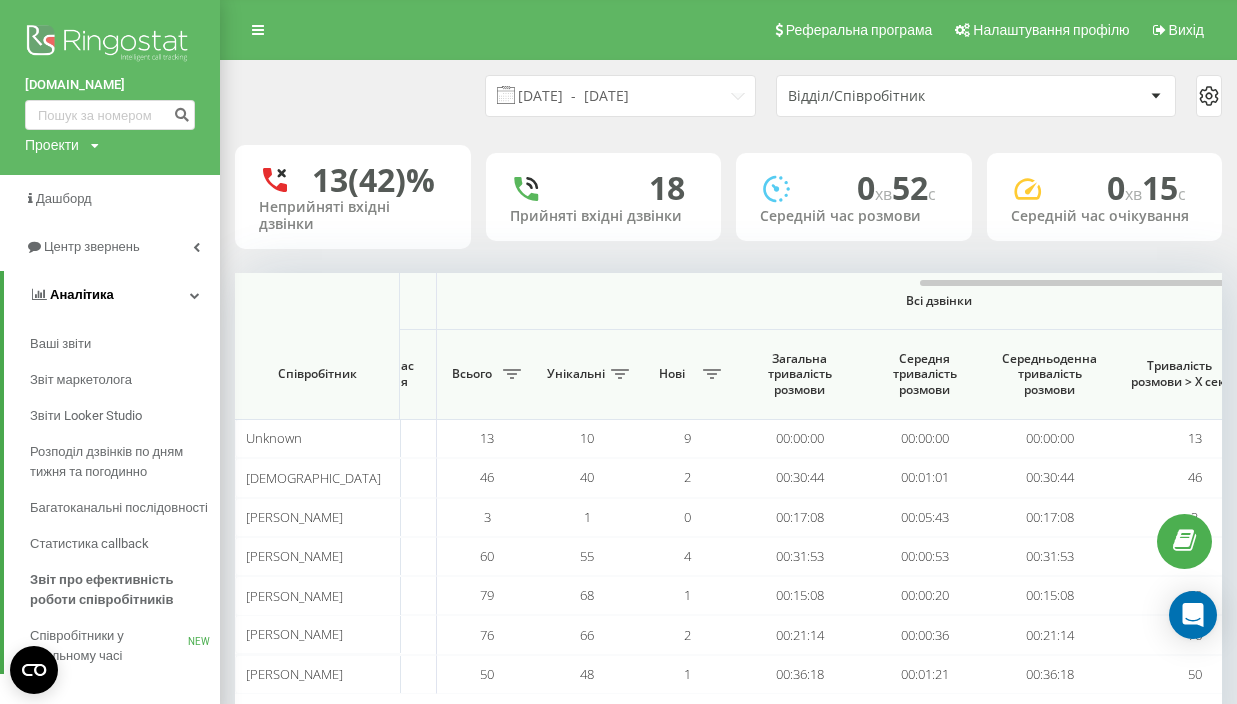 click on "Аналiтика" at bounding box center [82, 294] 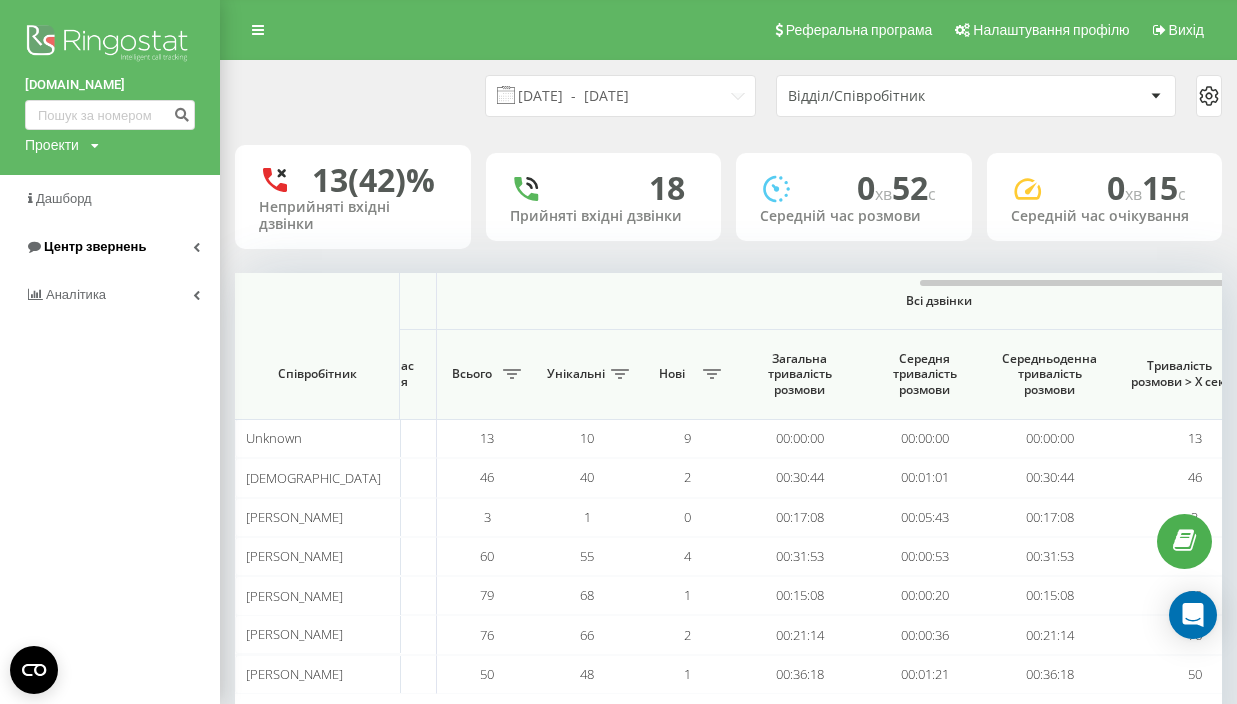 click on "Центр звернень" at bounding box center [95, 246] 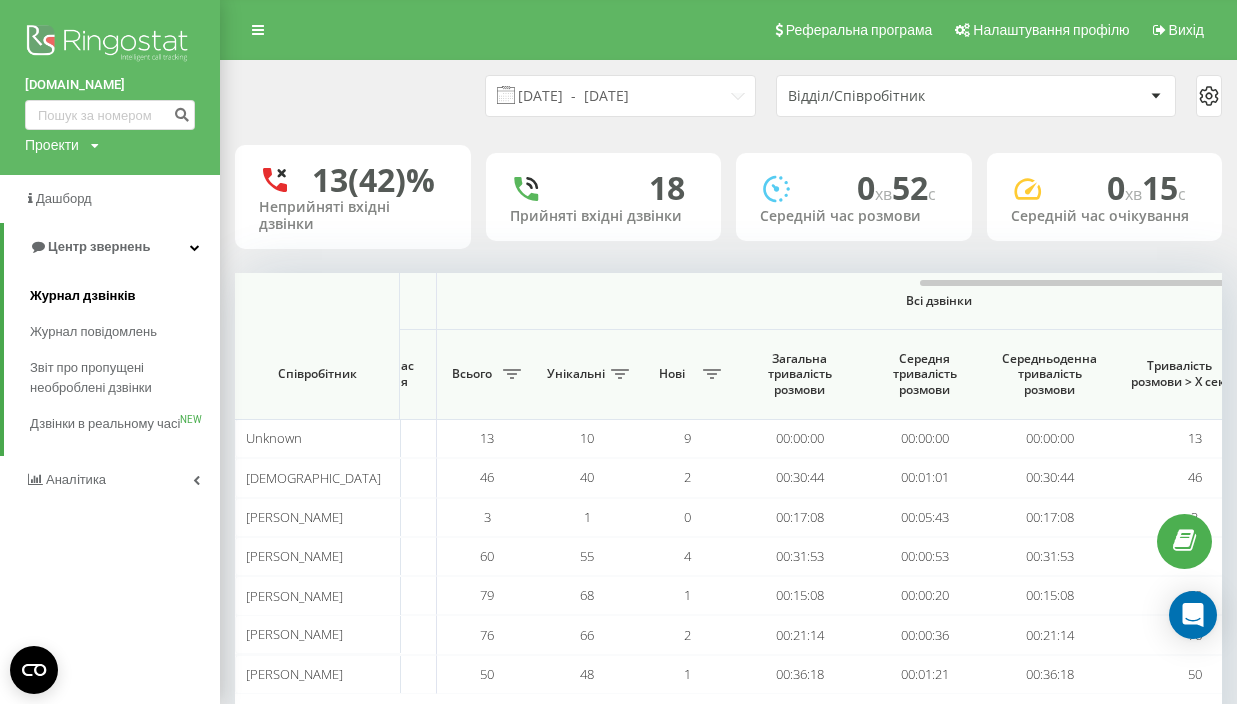 click on "Журнал дзвінків" at bounding box center [83, 296] 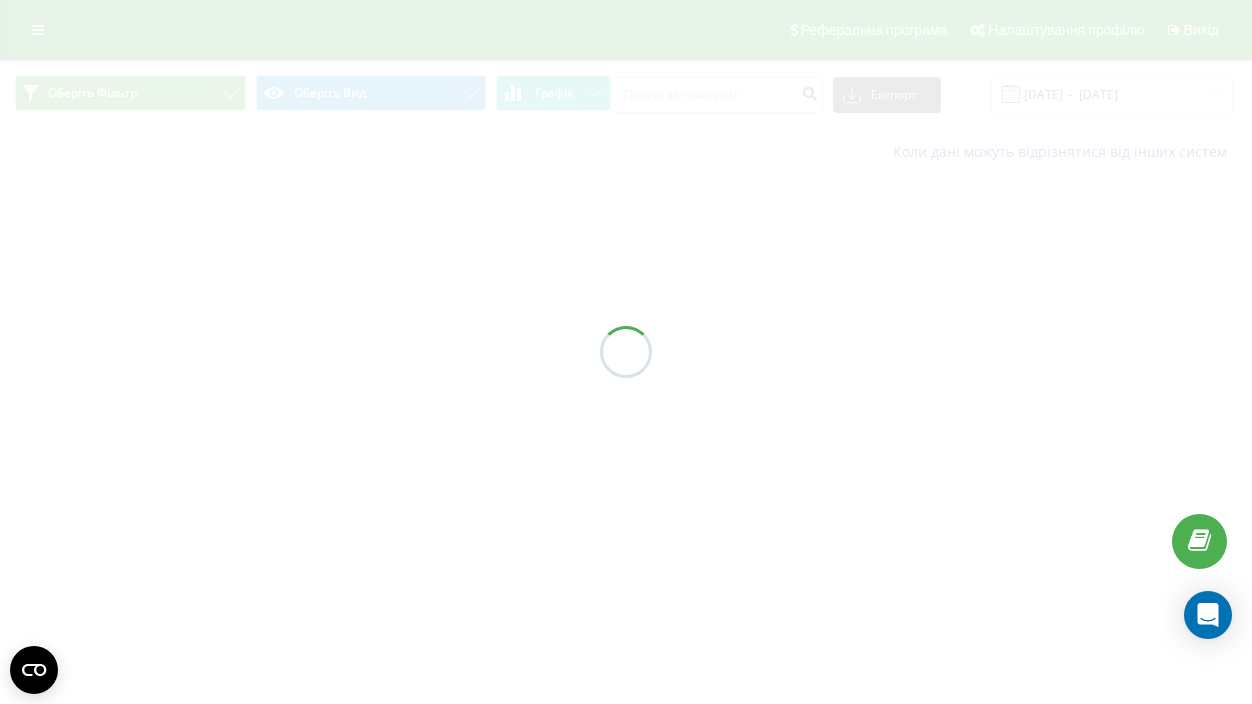 scroll, scrollTop: 0, scrollLeft: 0, axis: both 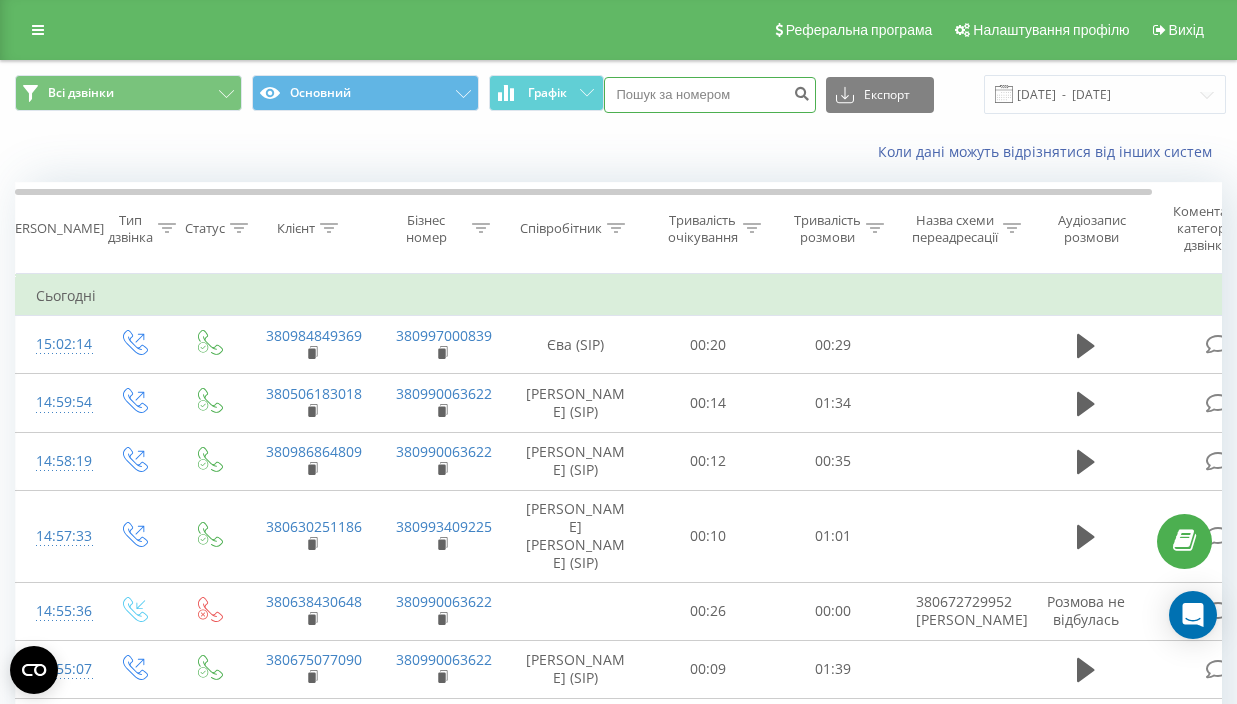 click at bounding box center (710, 95) 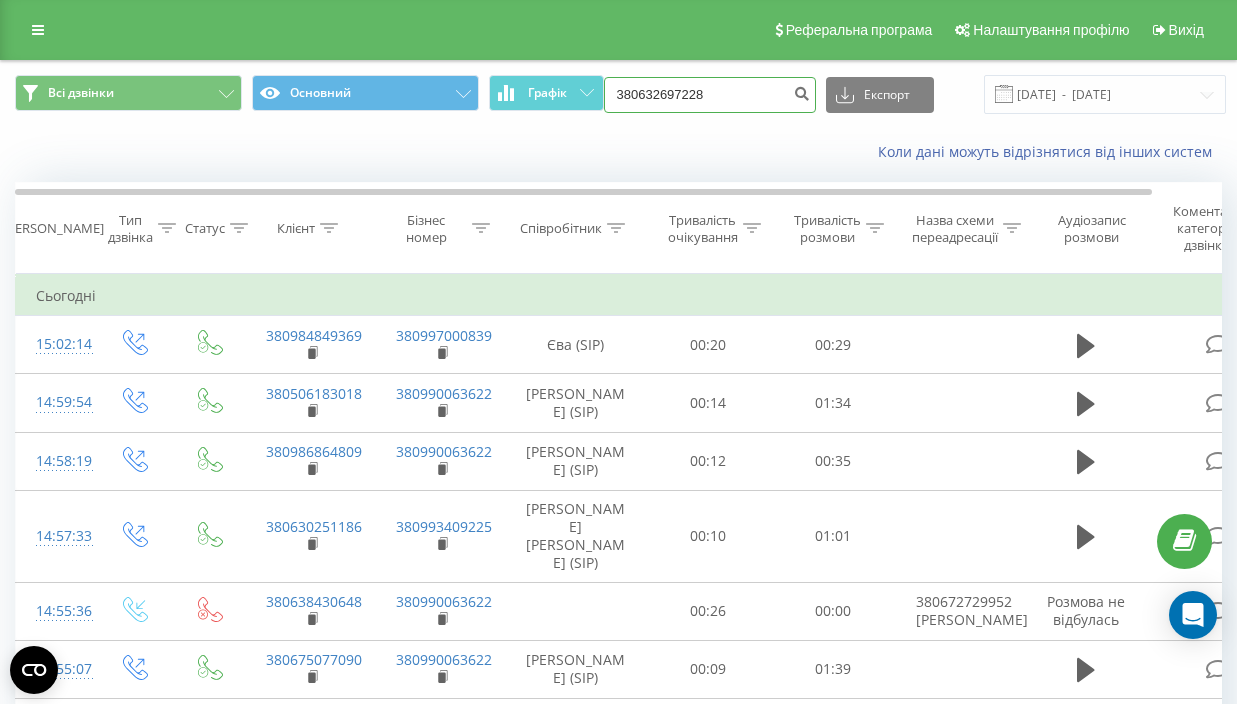 type on "380632697228" 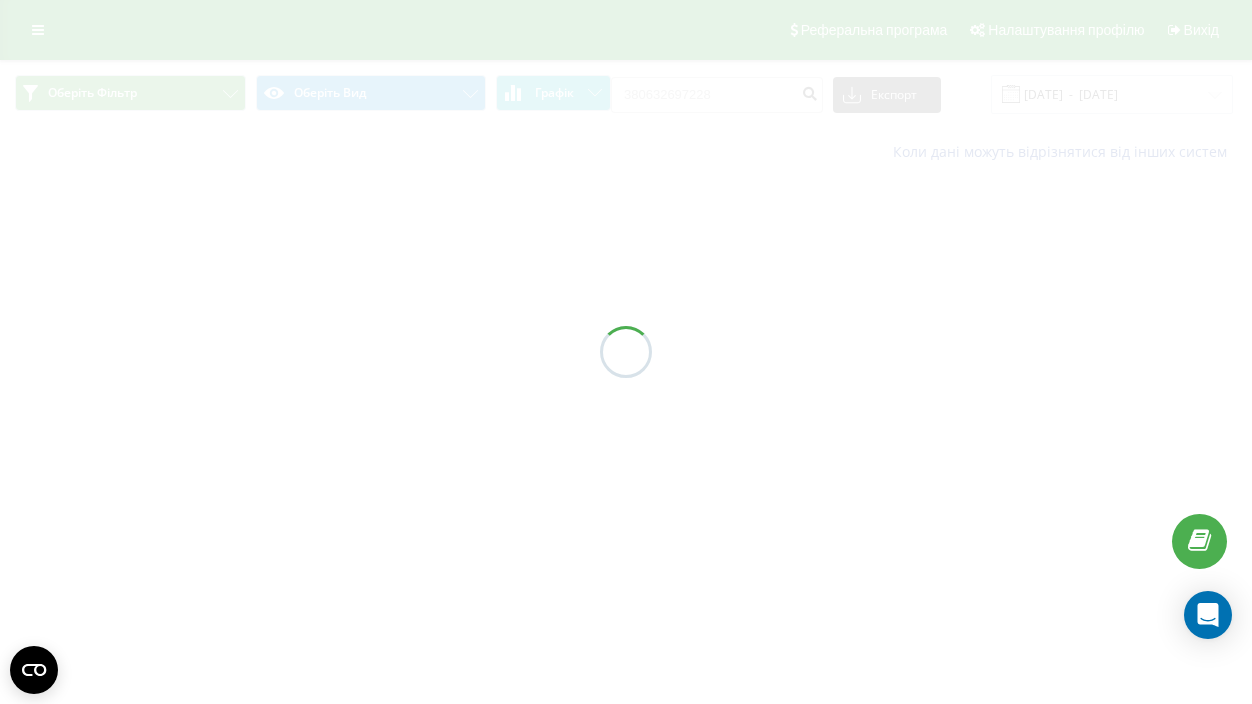 scroll, scrollTop: 0, scrollLeft: 0, axis: both 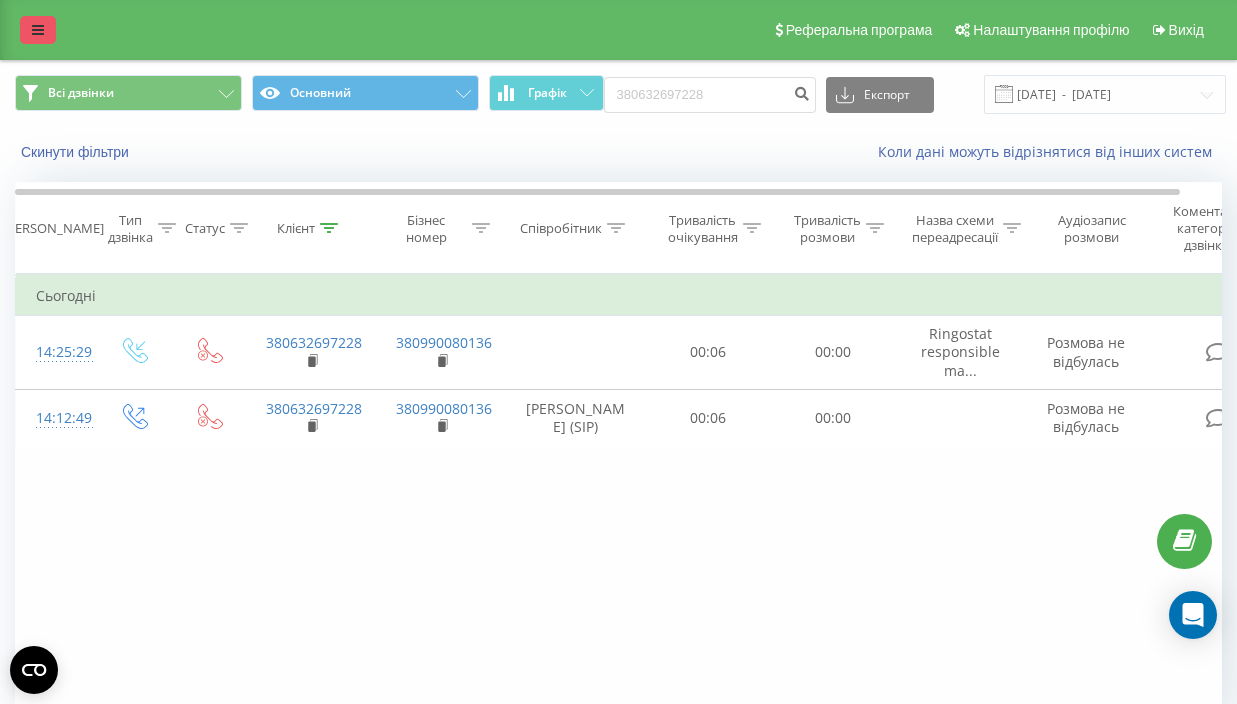 click at bounding box center (38, 30) 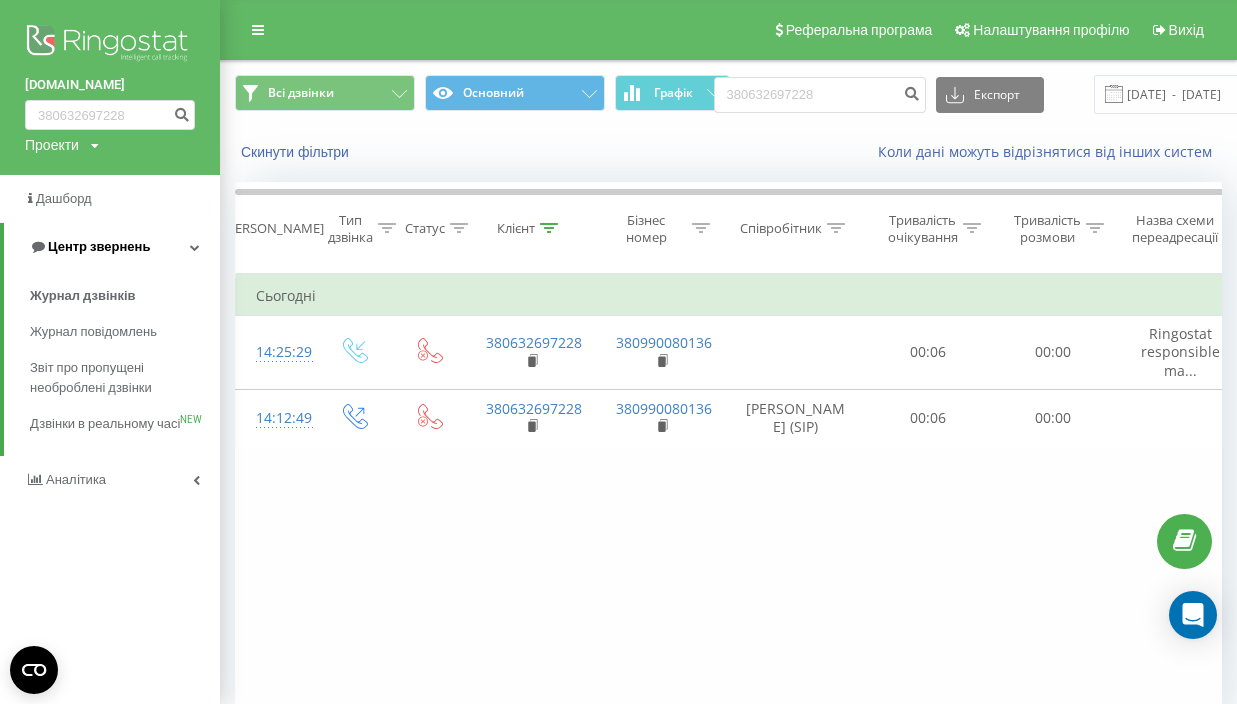 click on "Центр звернень" at bounding box center [99, 246] 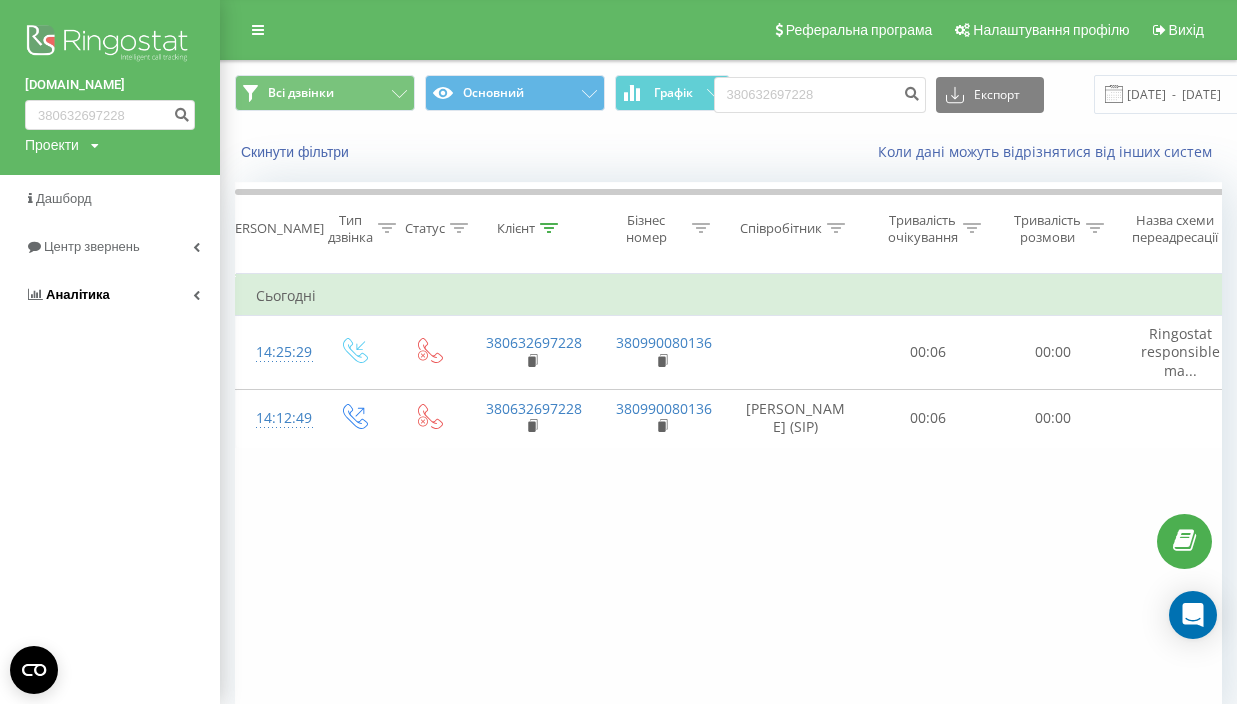 click on "Аналiтика" at bounding box center [110, 295] 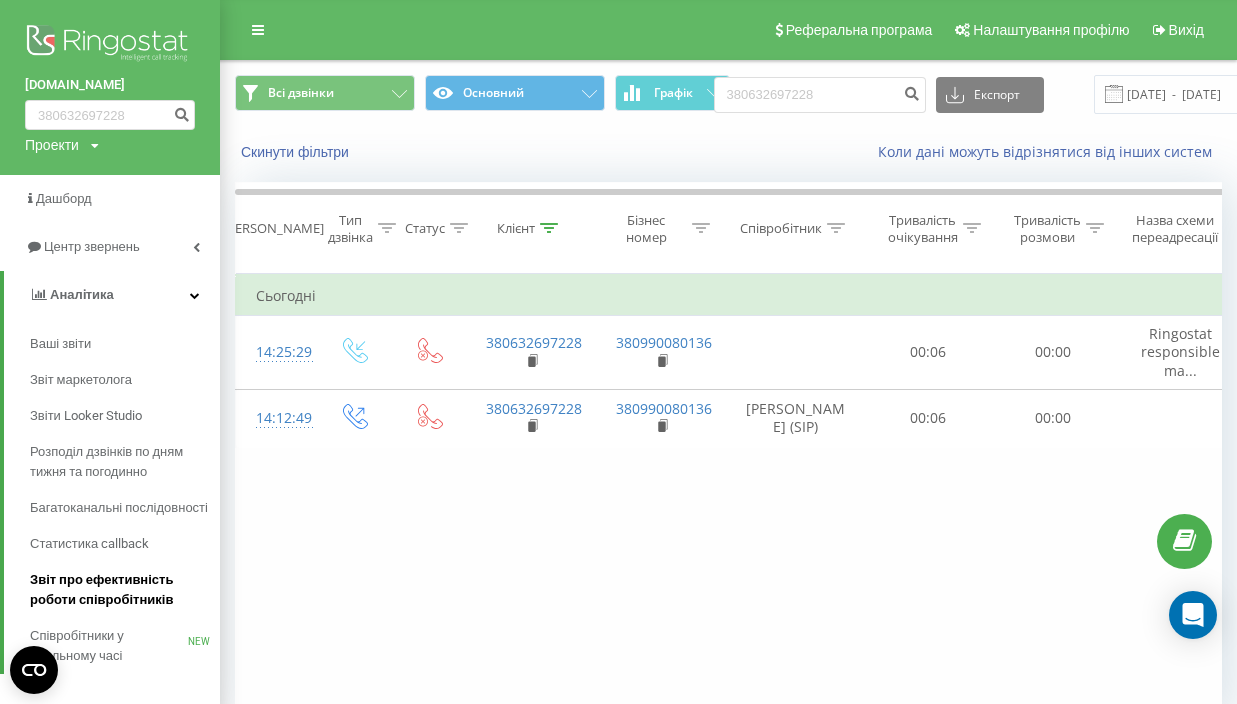 click on "Звіт про ефективність роботи співробітників" at bounding box center [120, 590] 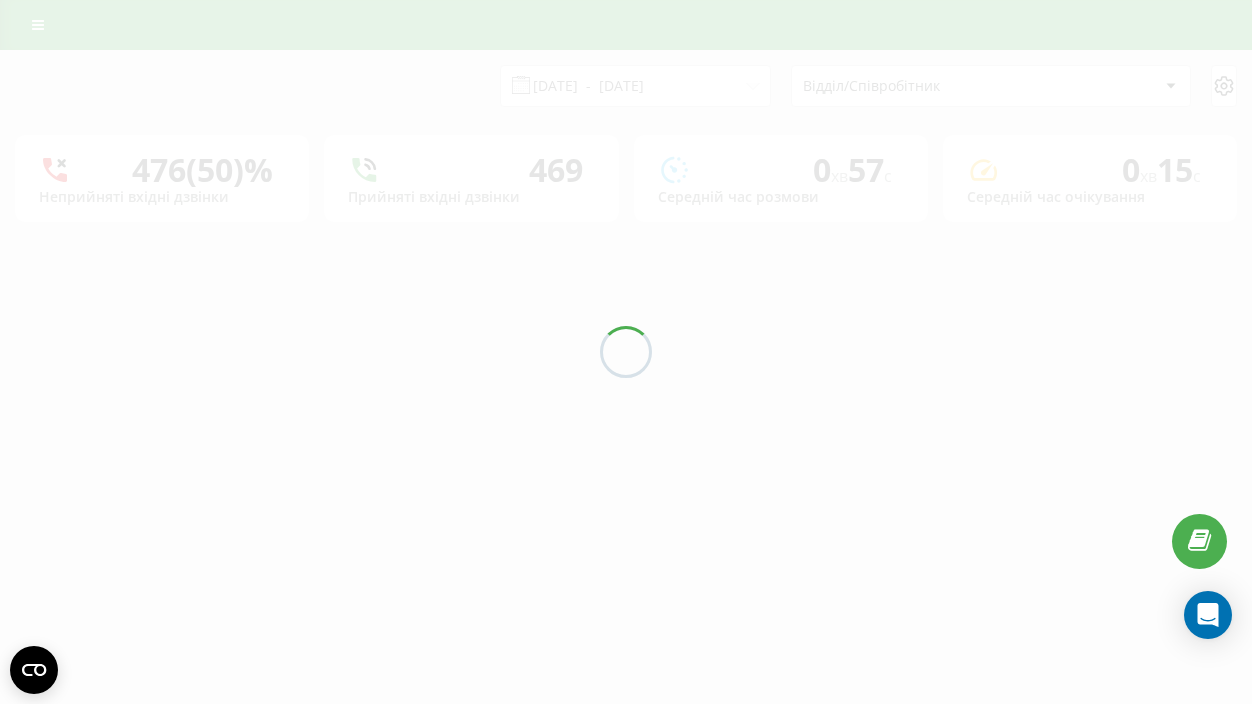scroll, scrollTop: 0, scrollLeft: 0, axis: both 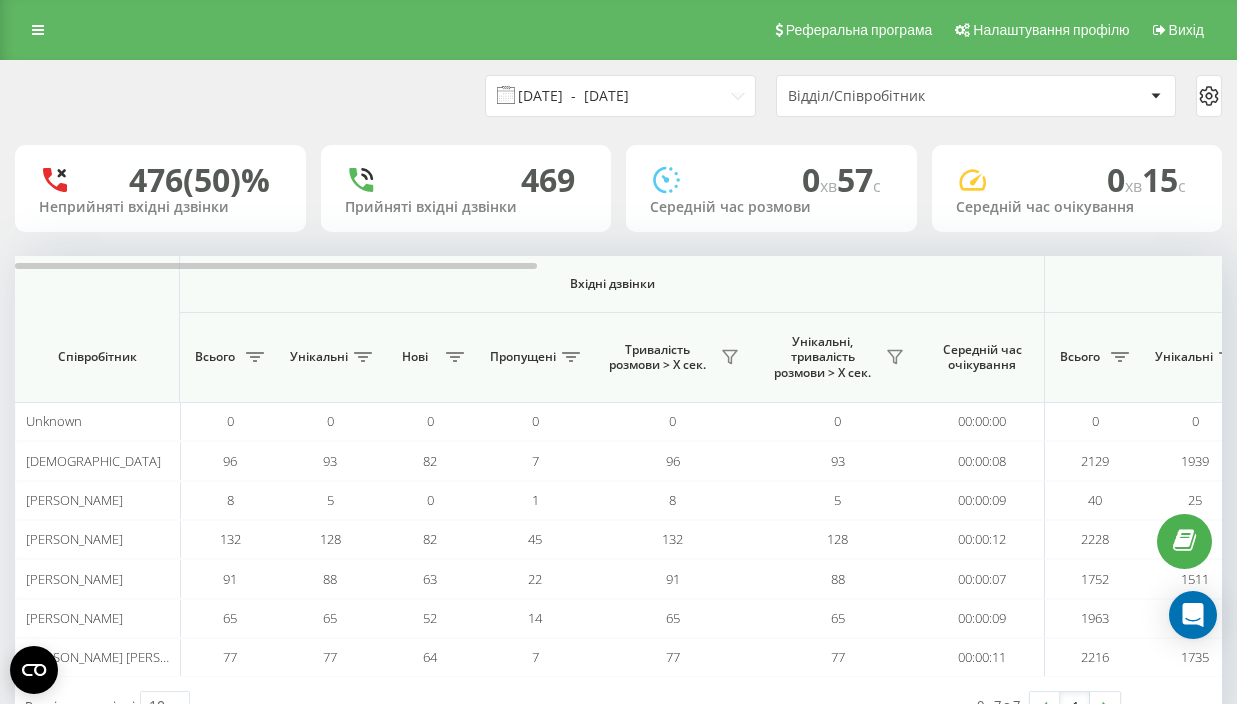 click on "[DATE]  -  [DATE]" at bounding box center (620, 96) 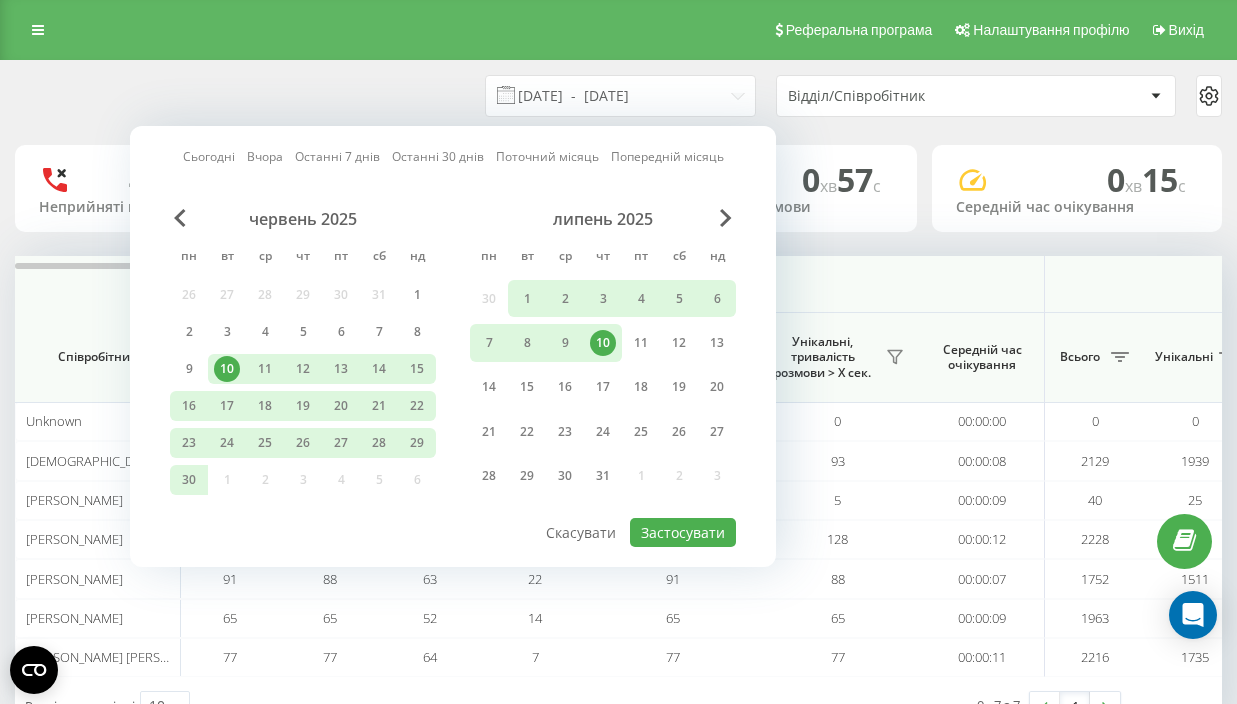 click on "10" at bounding box center [603, 343] 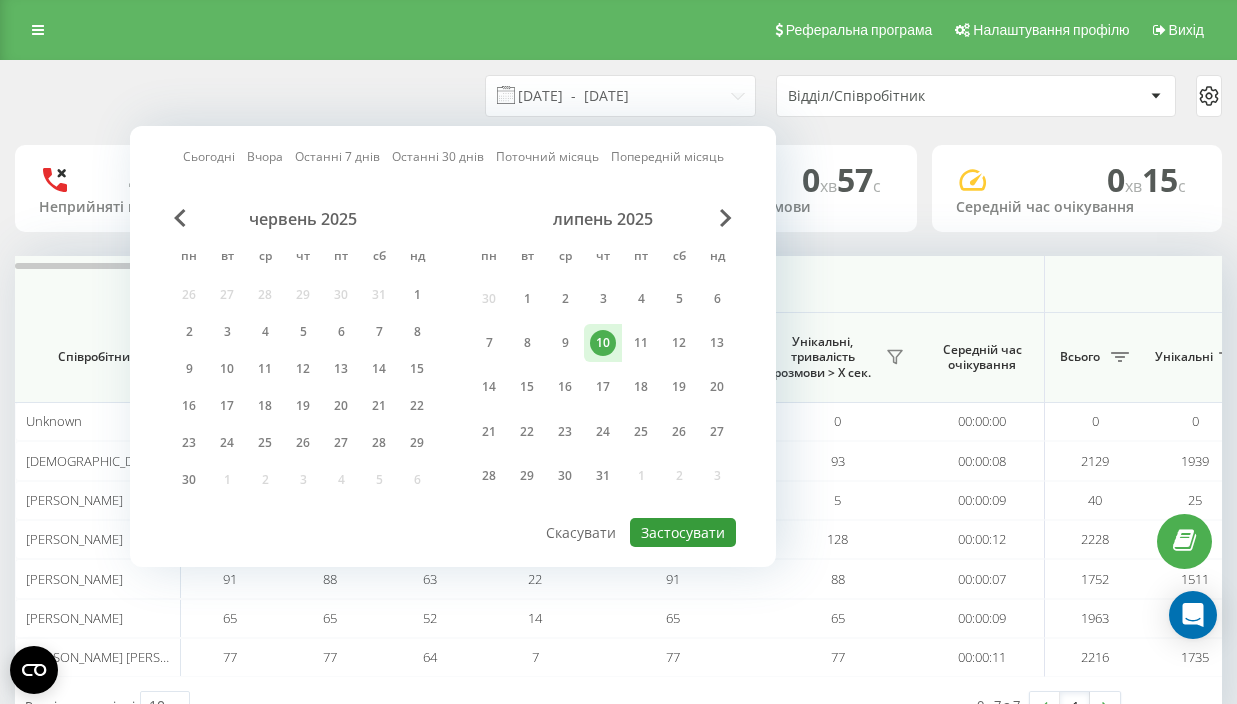 click on "Застосувати" at bounding box center [683, 532] 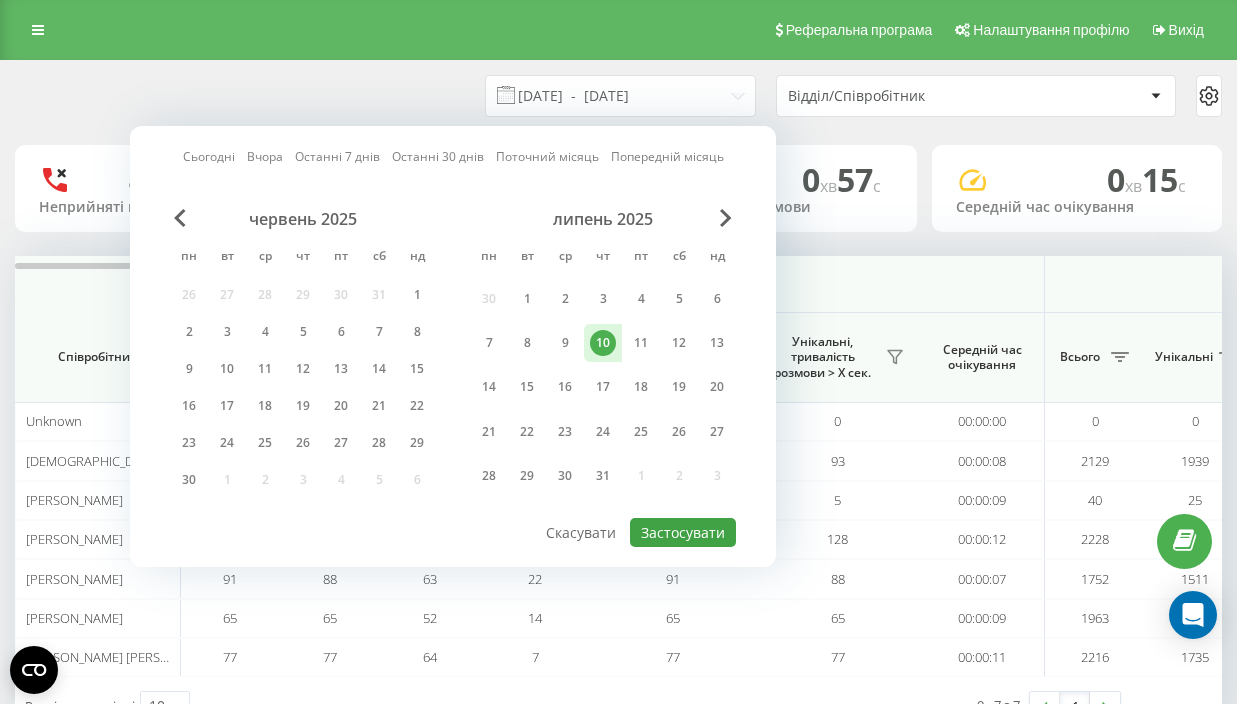 type on "[DATE]  -  [DATE]" 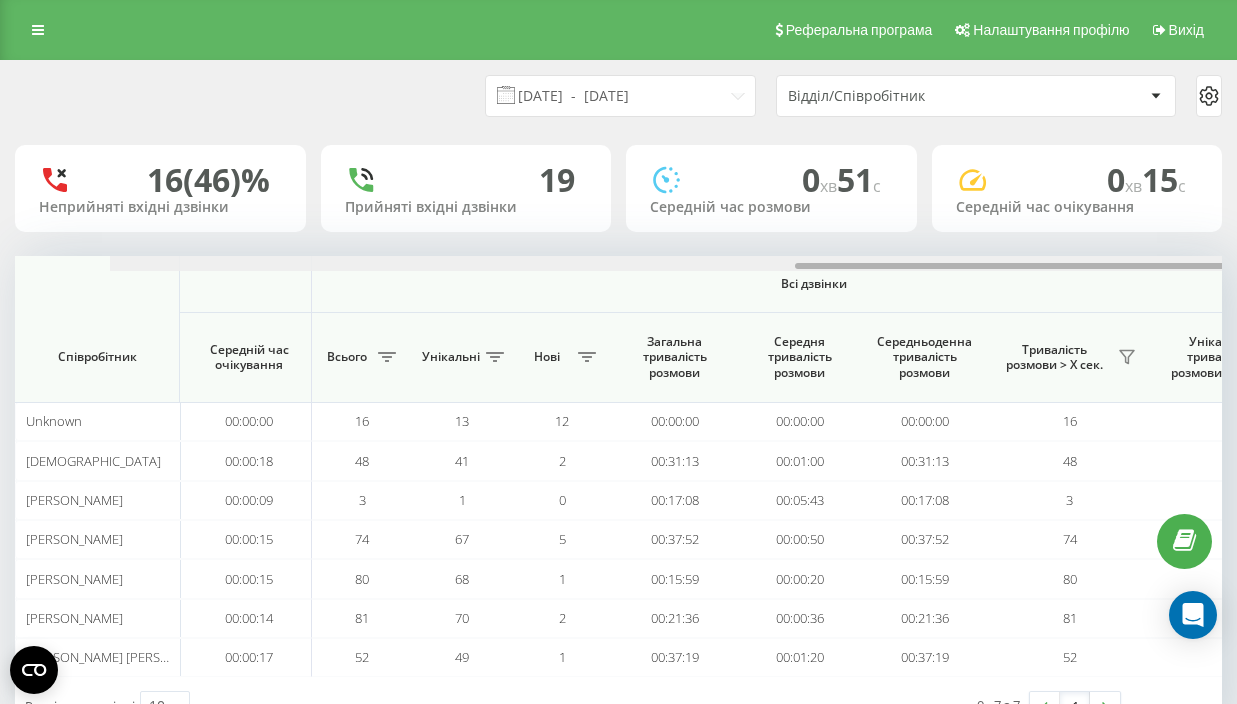 scroll, scrollTop: 0, scrollLeft: 1583, axis: horizontal 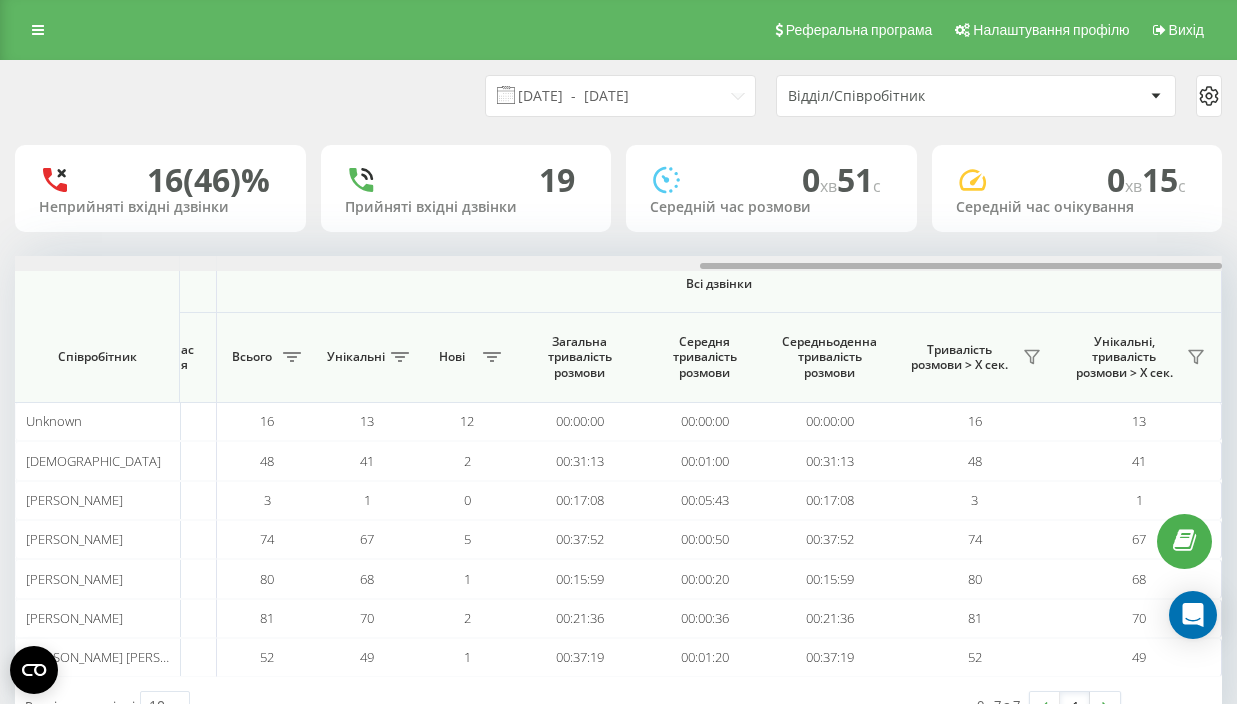 drag, startPoint x: 264, startPoint y: 265, endPoint x: 976, endPoint y: 260, distance: 712.0176 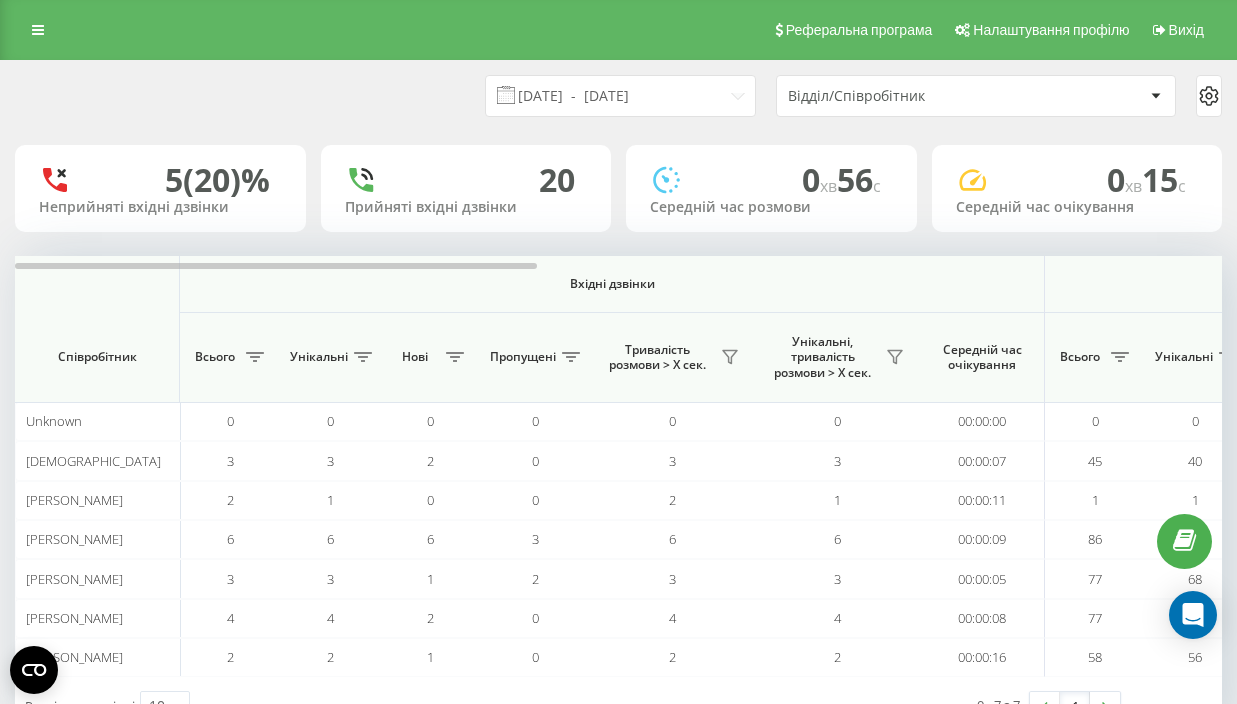 scroll, scrollTop: 0, scrollLeft: 0, axis: both 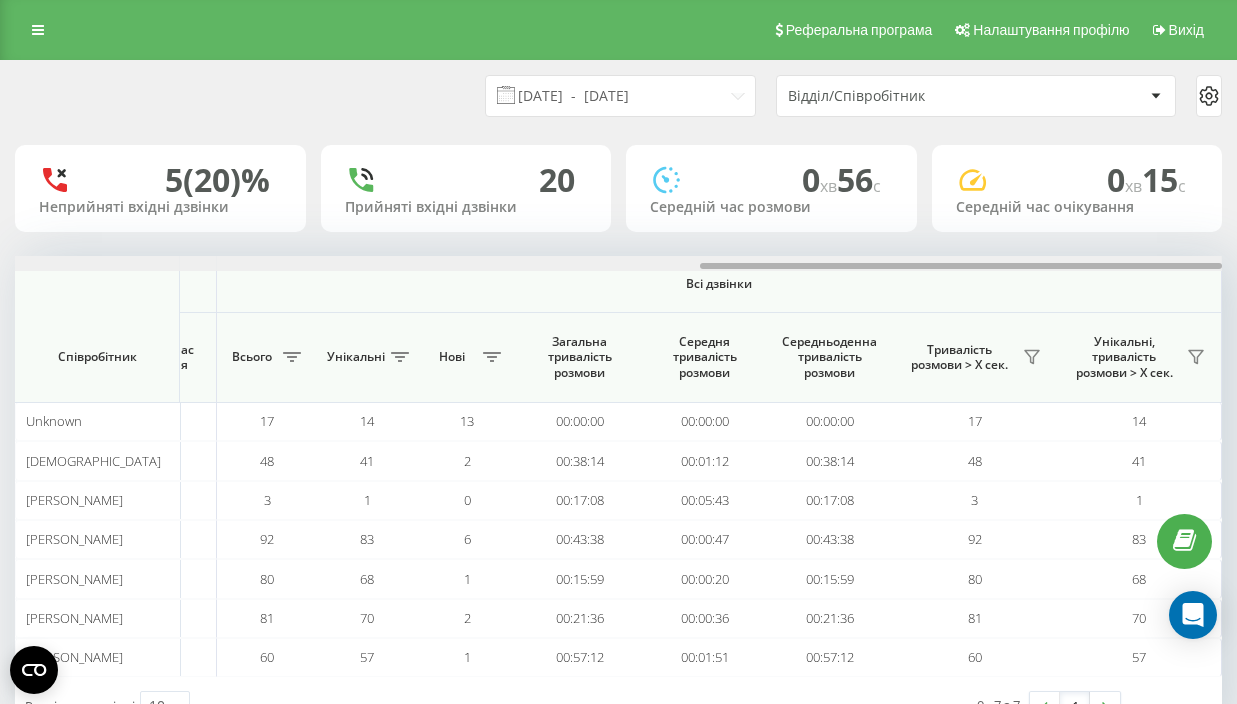 drag, startPoint x: 286, startPoint y: 265, endPoint x: 1131, endPoint y: 273, distance: 845.03784 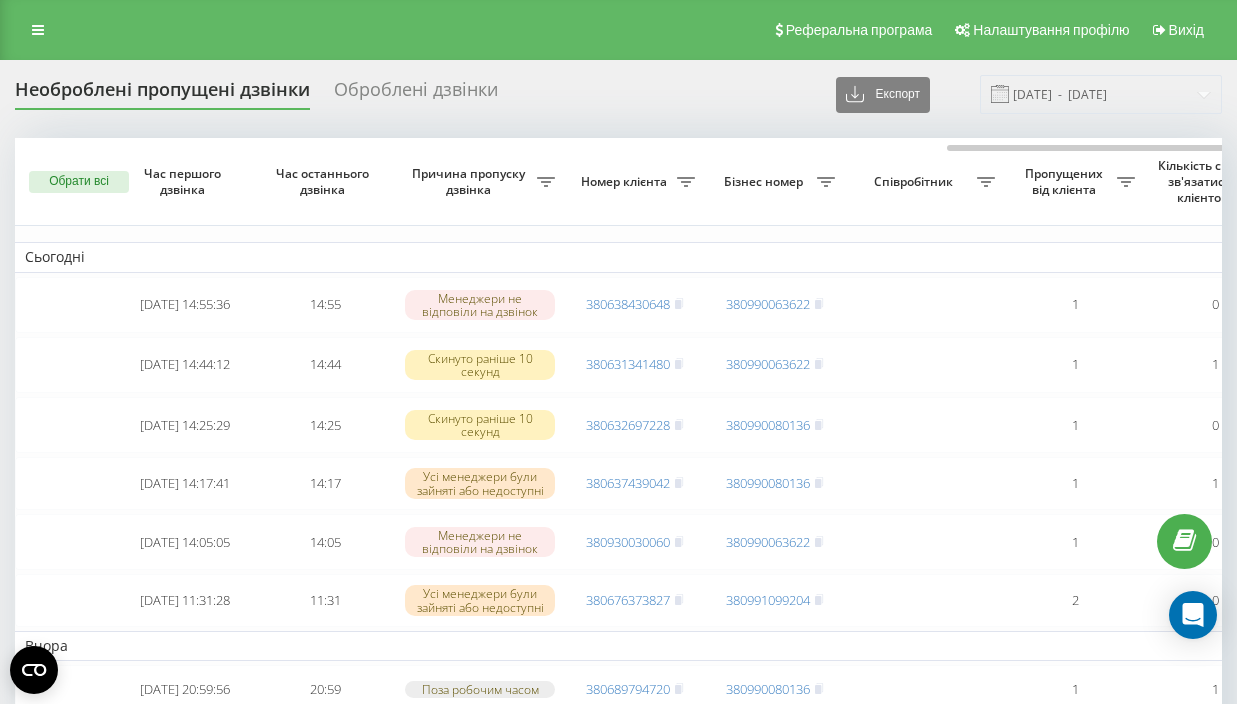 scroll, scrollTop: 0, scrollLeft: 0, axis: both 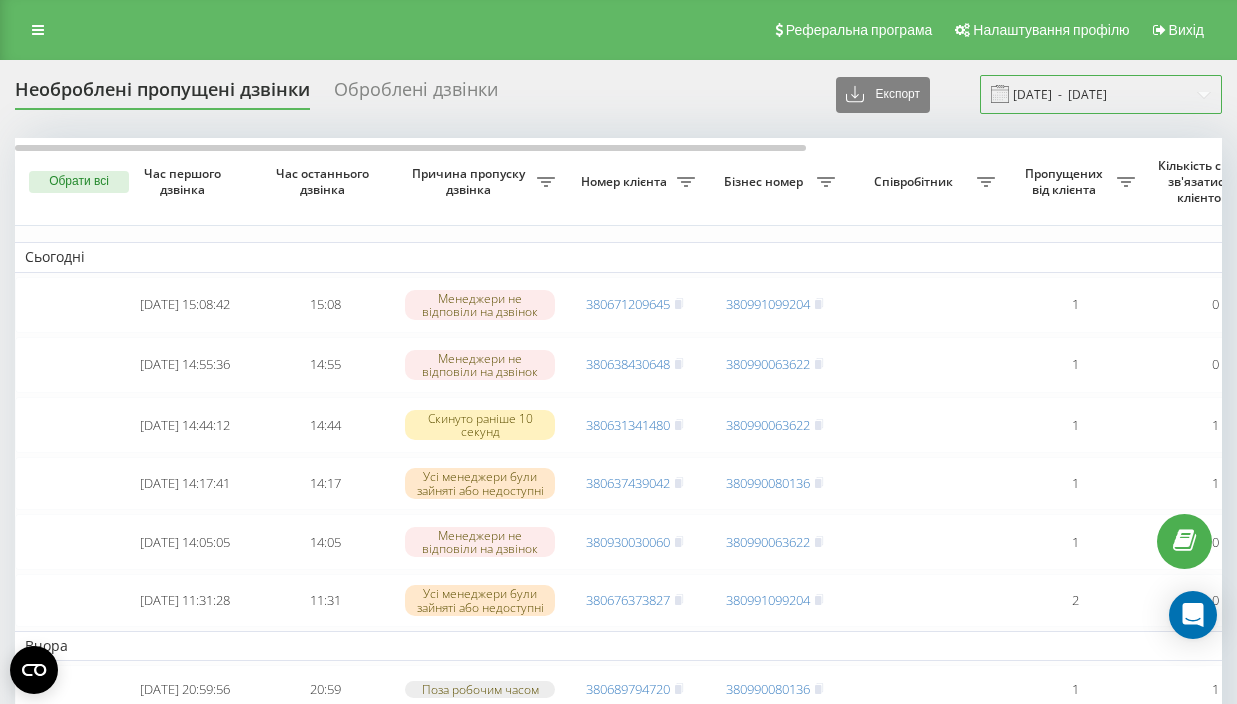 click on "[DATE]  -  [DATE]" at bounding box center (1101, 94) 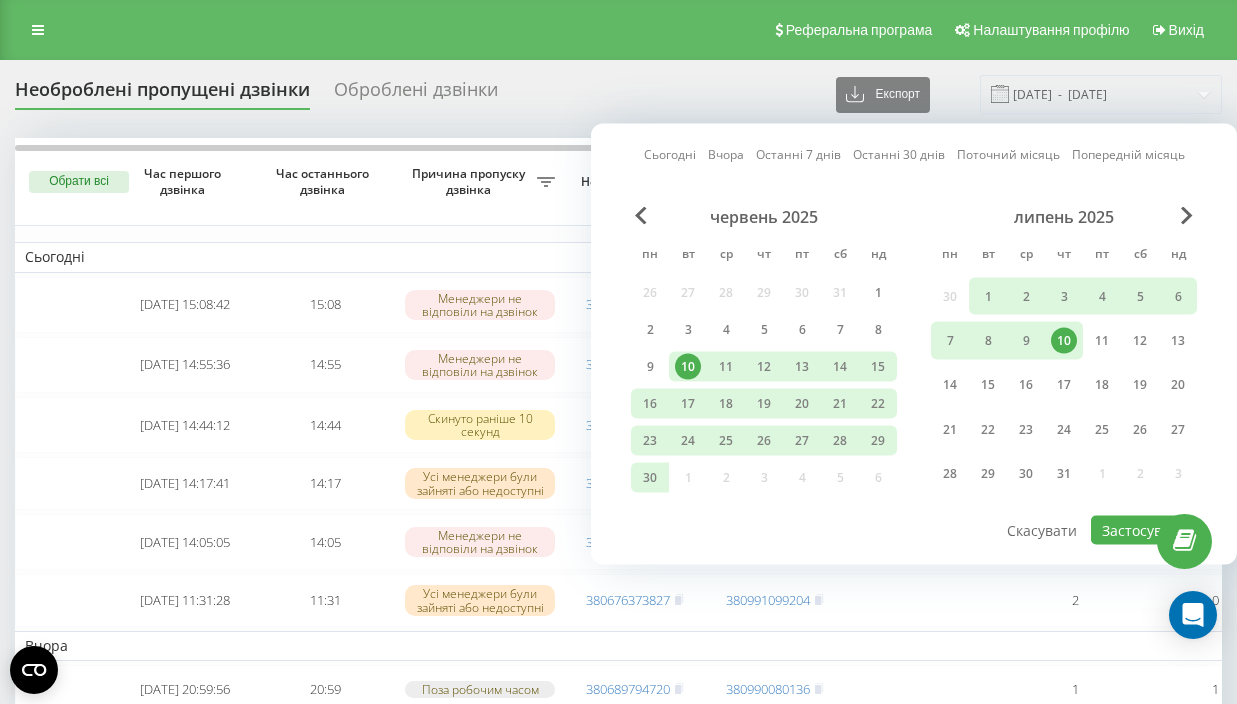 click on "10" at bounding box center [1064, 341] 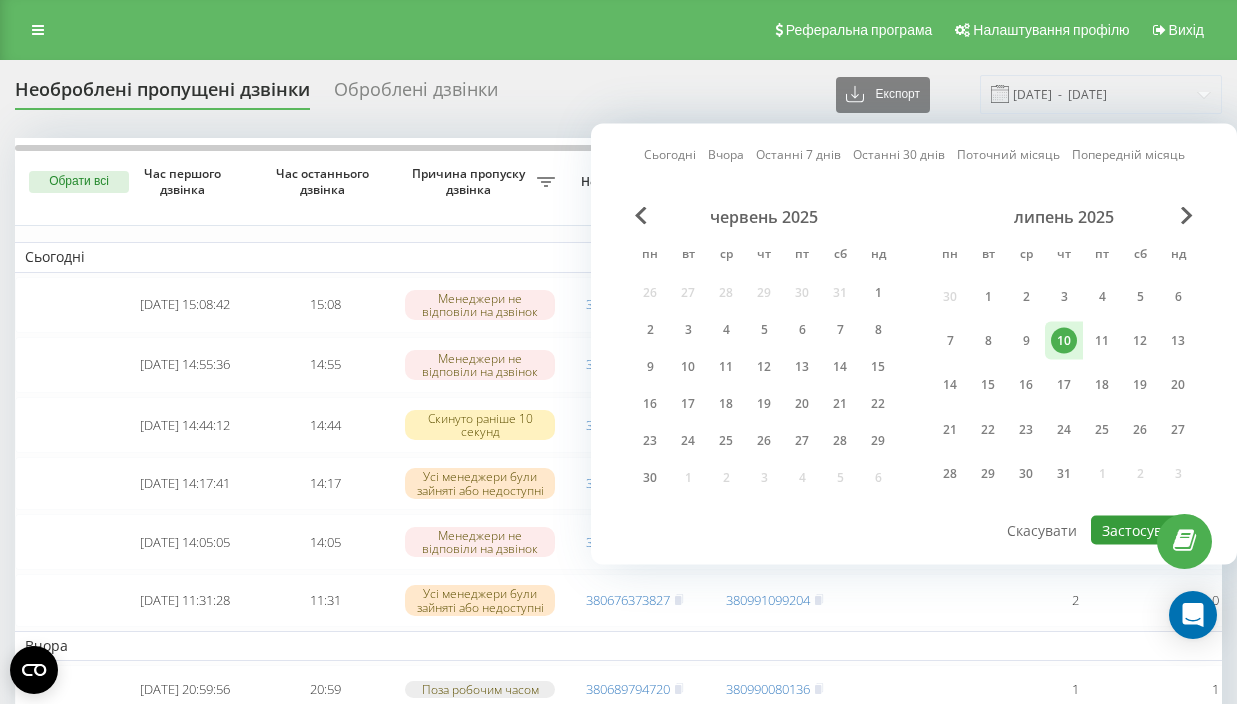 click on "Застосувати" at bounding box center (1144, 530) 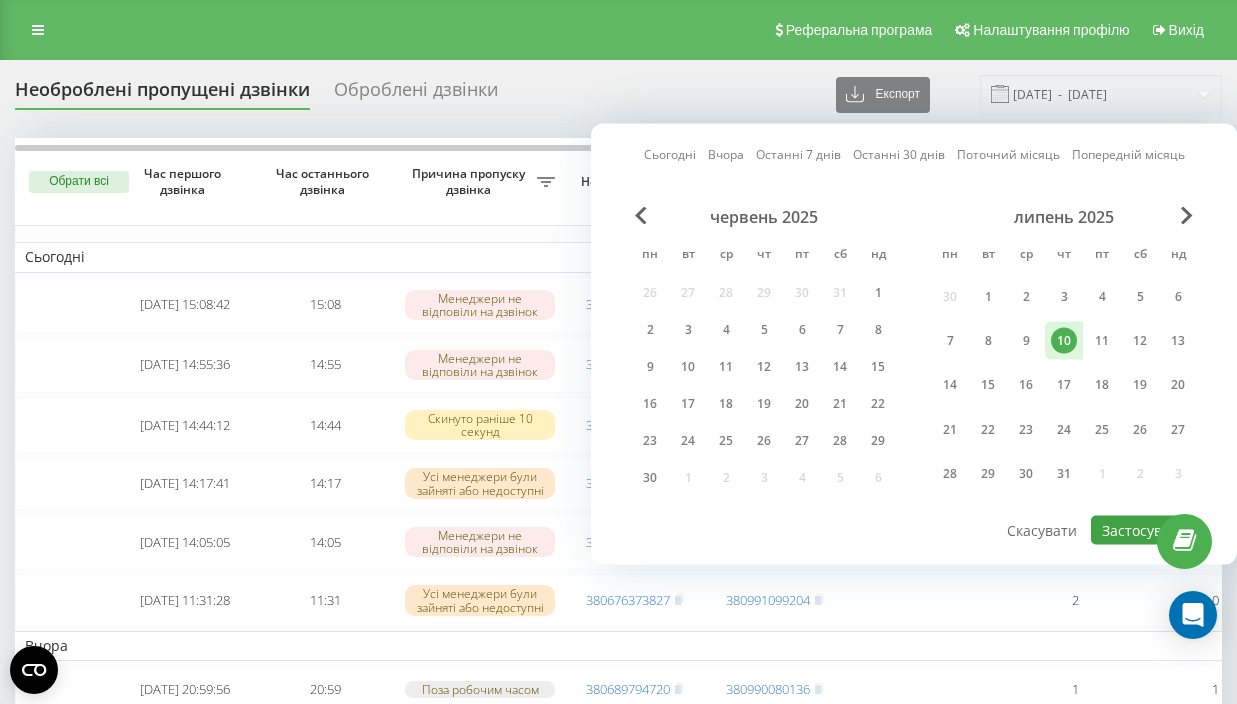 type on "[DATE]  -  [DATE]" 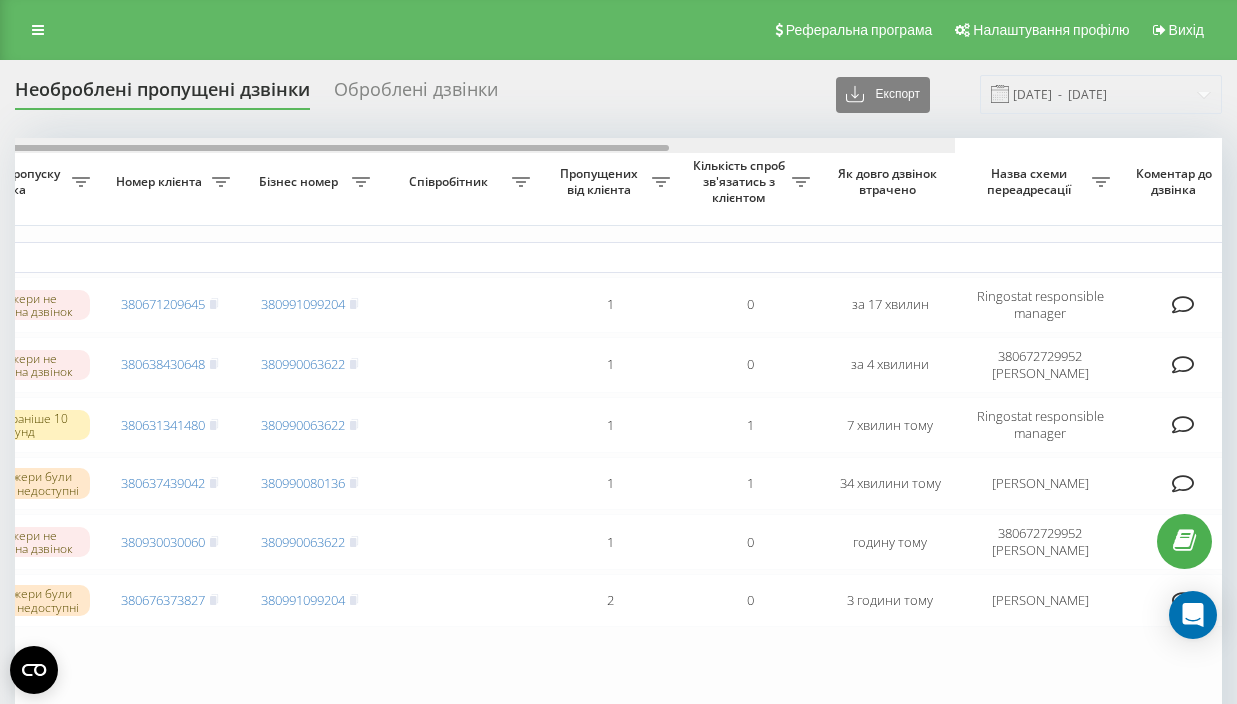 scroll, scrollTop: 0, scrollLeft: 633, axis: horizontal 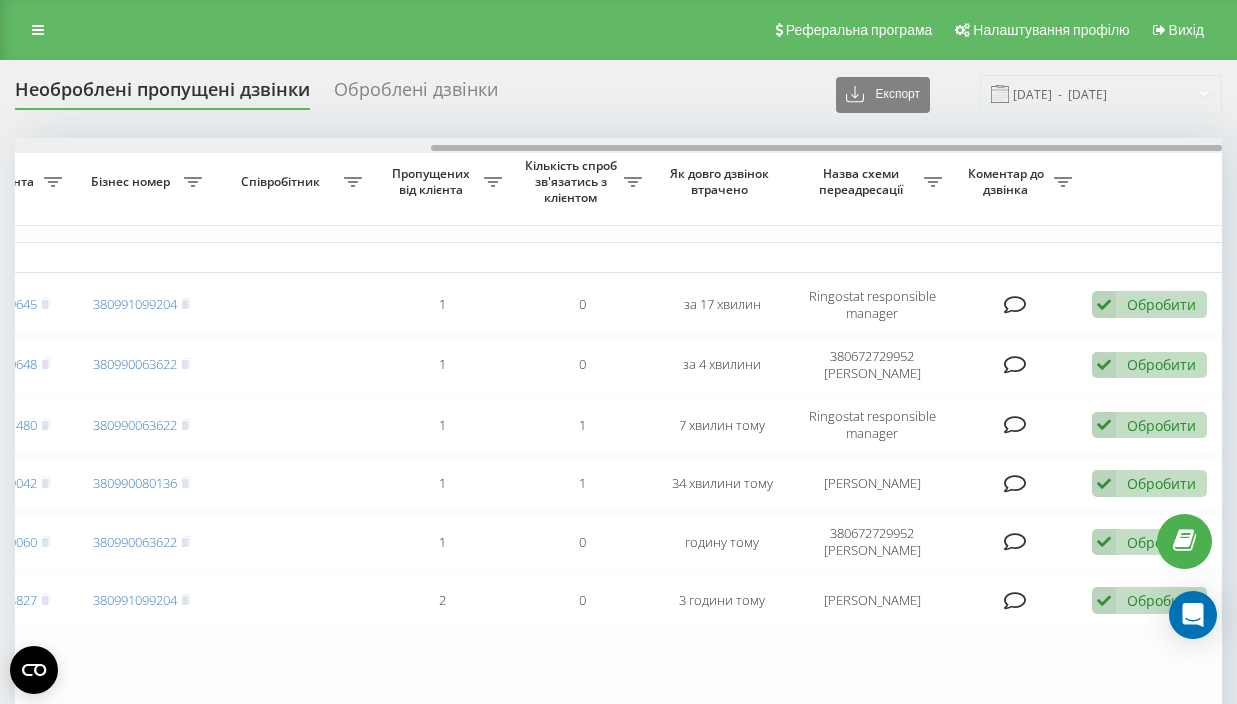 drag, startPoint x: 408, startPoint y: 152, endPoint x: 935, endPoint y: 163, distance: 527.1148 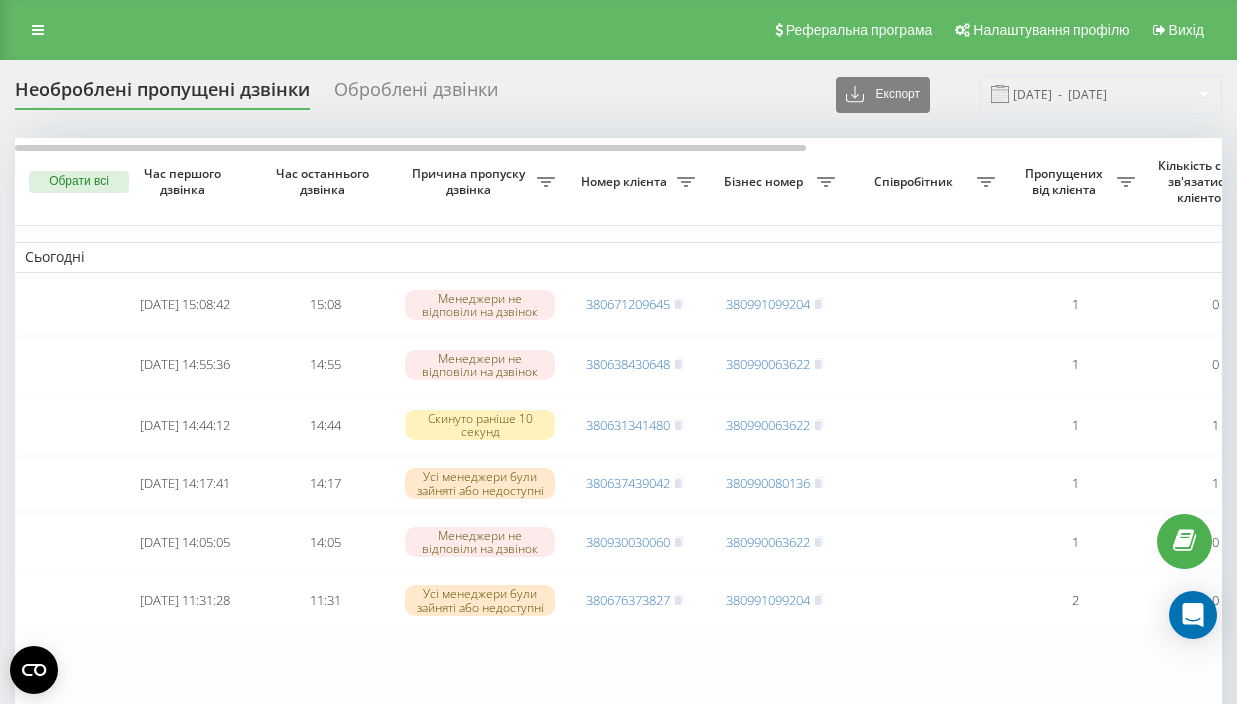 scroll, scrollTop: 0, scrollLeft: 0, axis: both 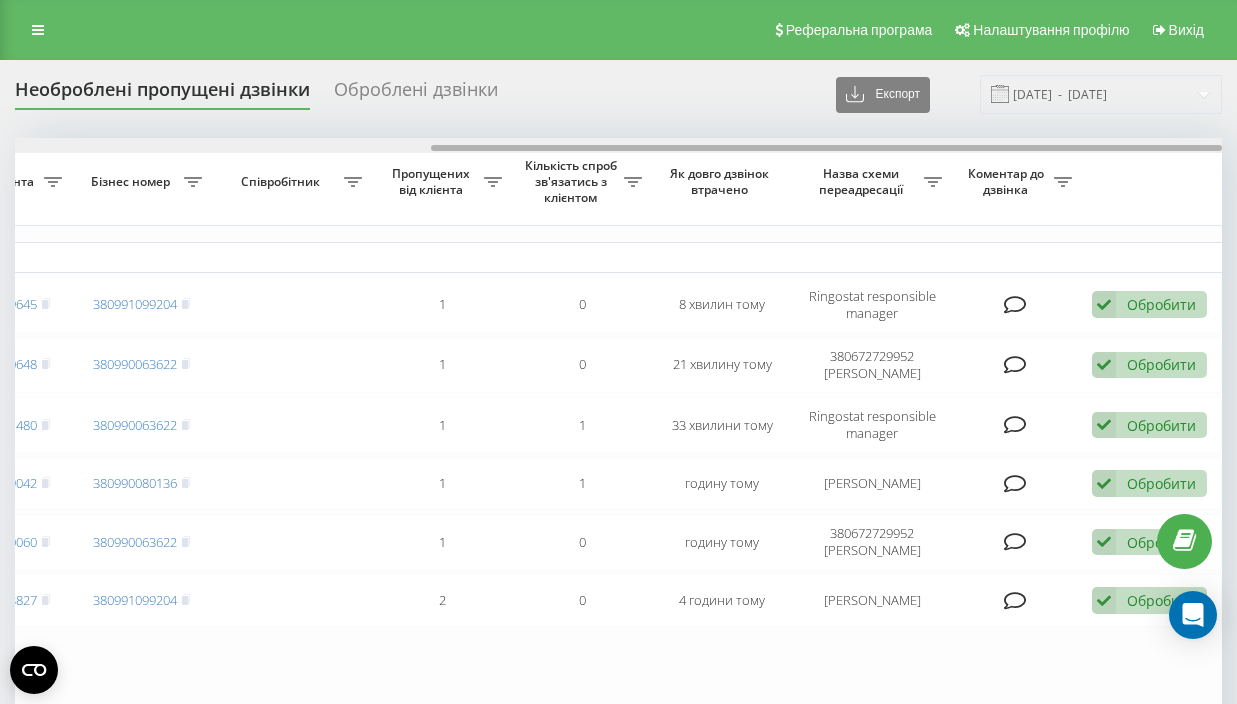 drag, startPoint x: 494, startPoint y: 147, endPoint x: 1018, endPoint y: 143, distance: 524.01526 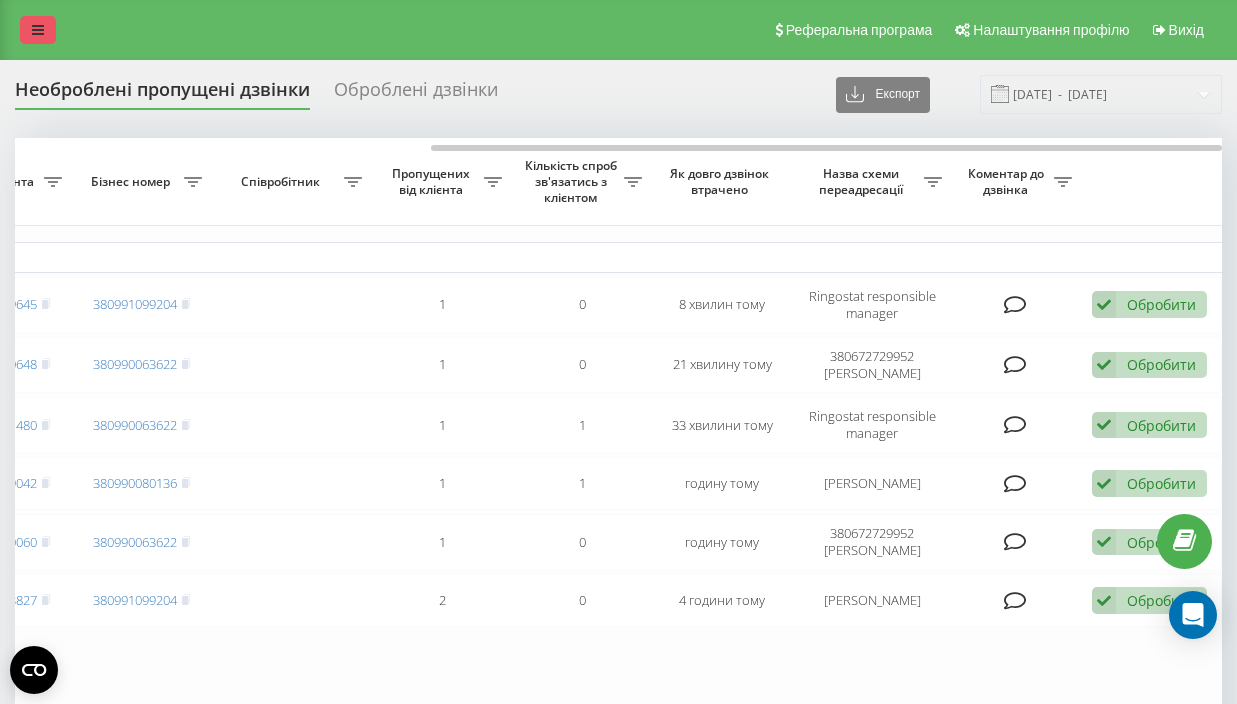 click at bounding box center (38, 30) 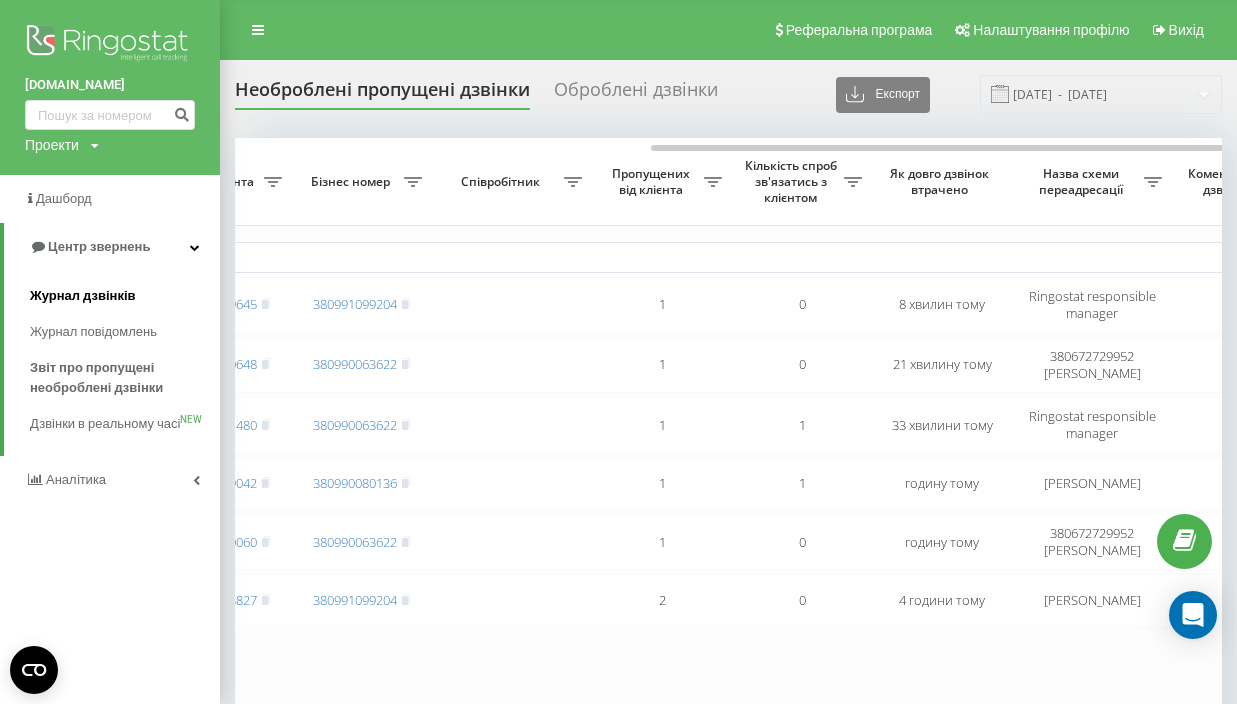 click on "Журнал дзвінків" at bounding box center (83, 296) 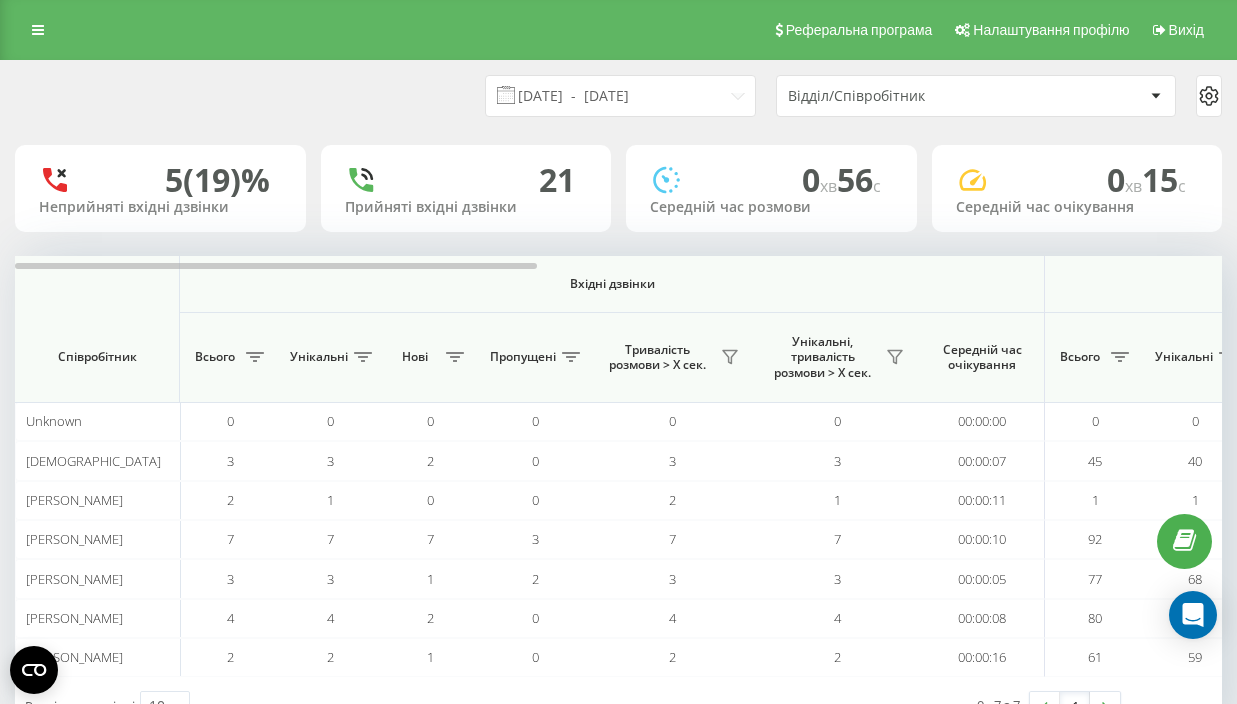 scroll, scrollTop: 0, scrollLeft: 0, axis: both 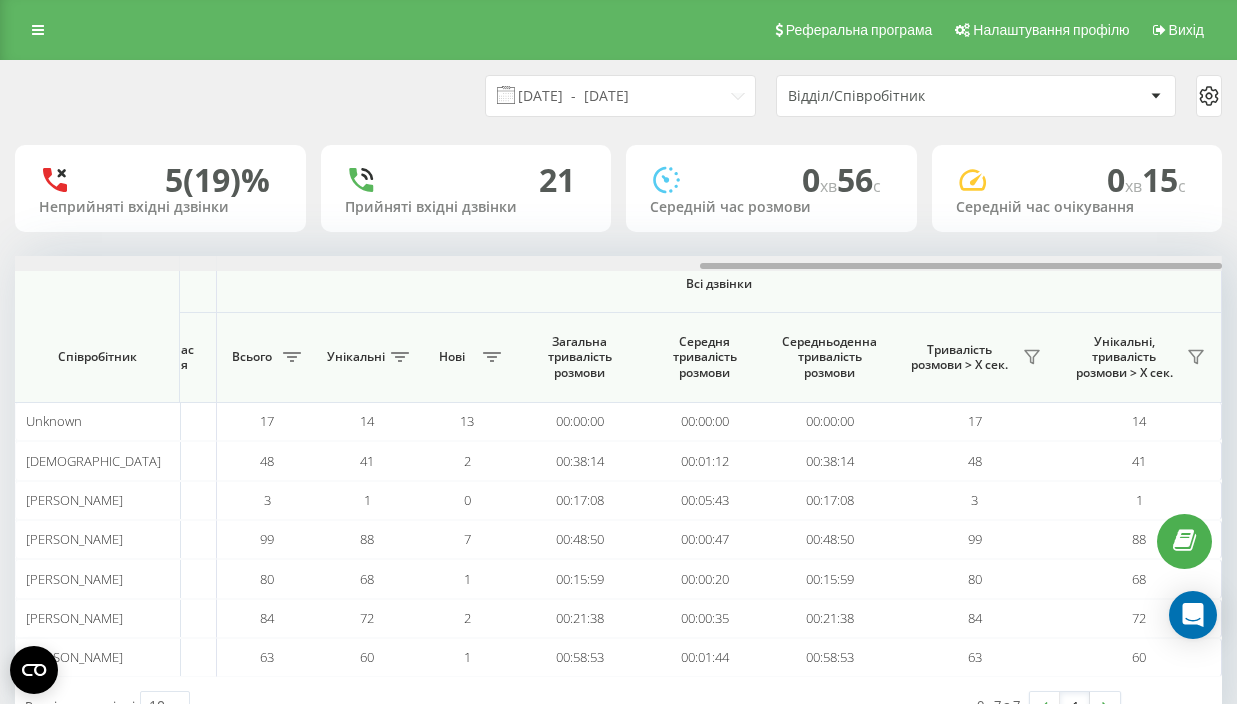 drag, startPoint x: 214, startPoint y: 264, endPoint x: 1043, endPoint y: 249, distance: 829.1357 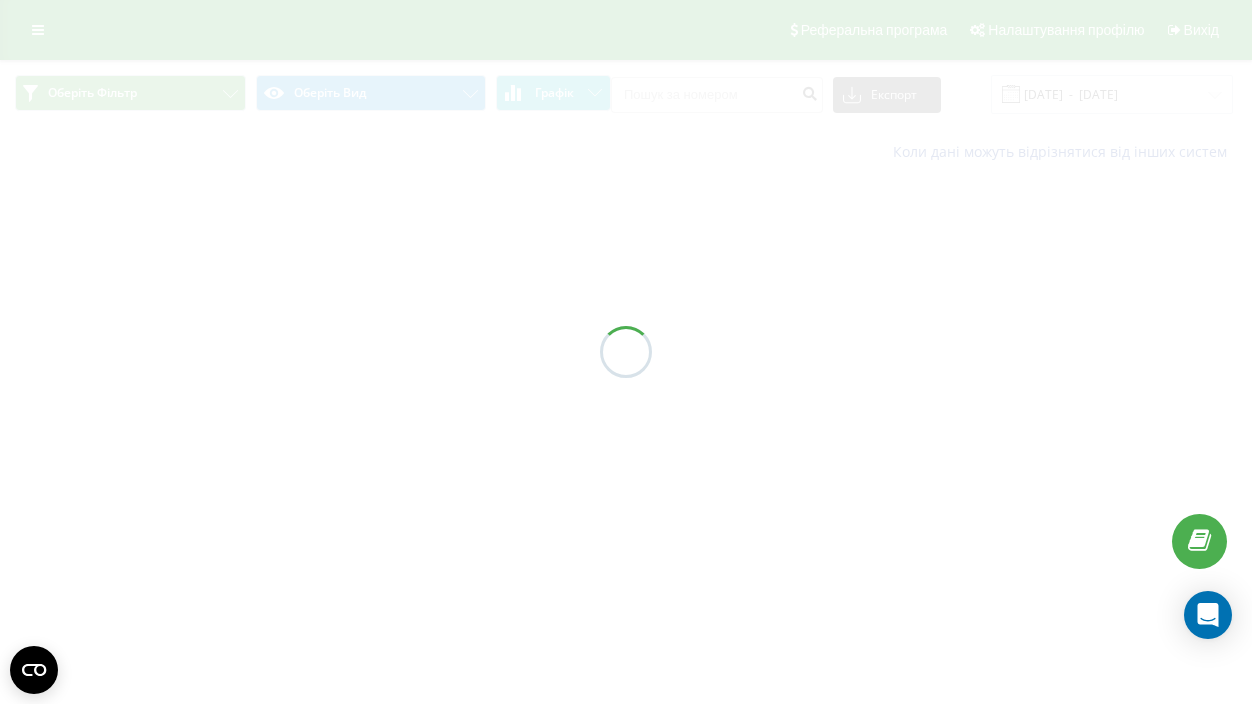 scroll, scrollTop: 0, scrollLeft: 0, axis: both 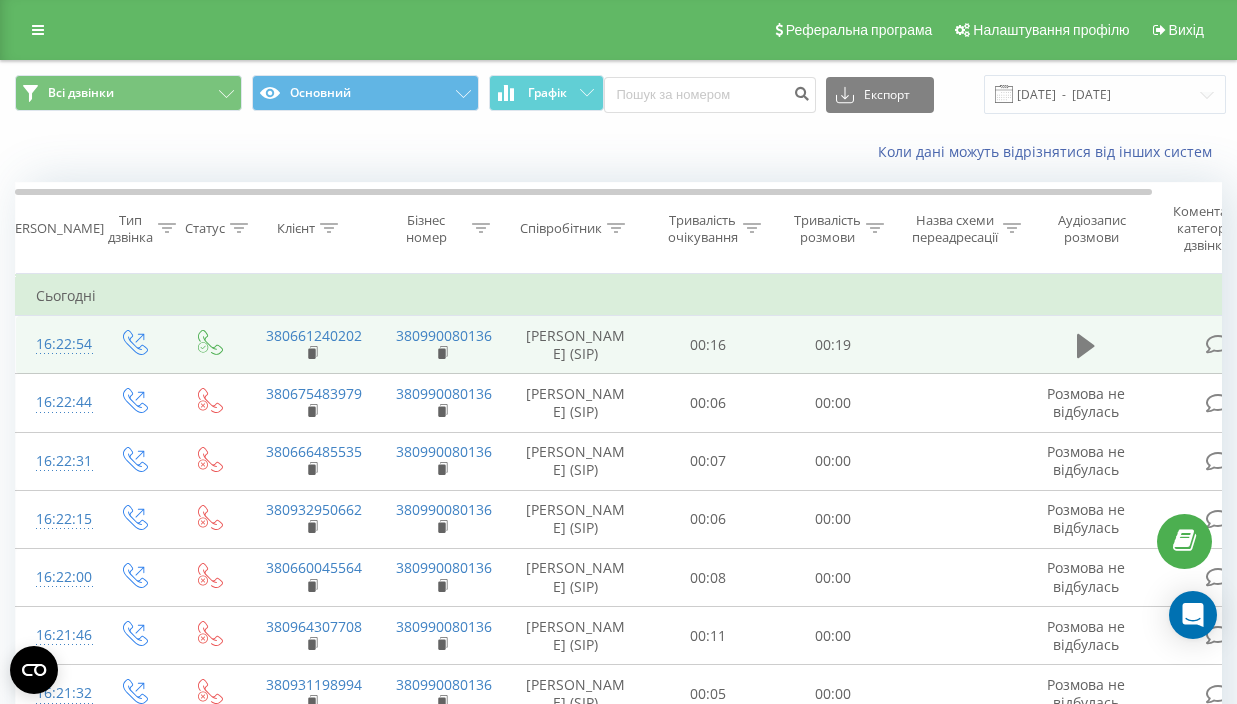 click 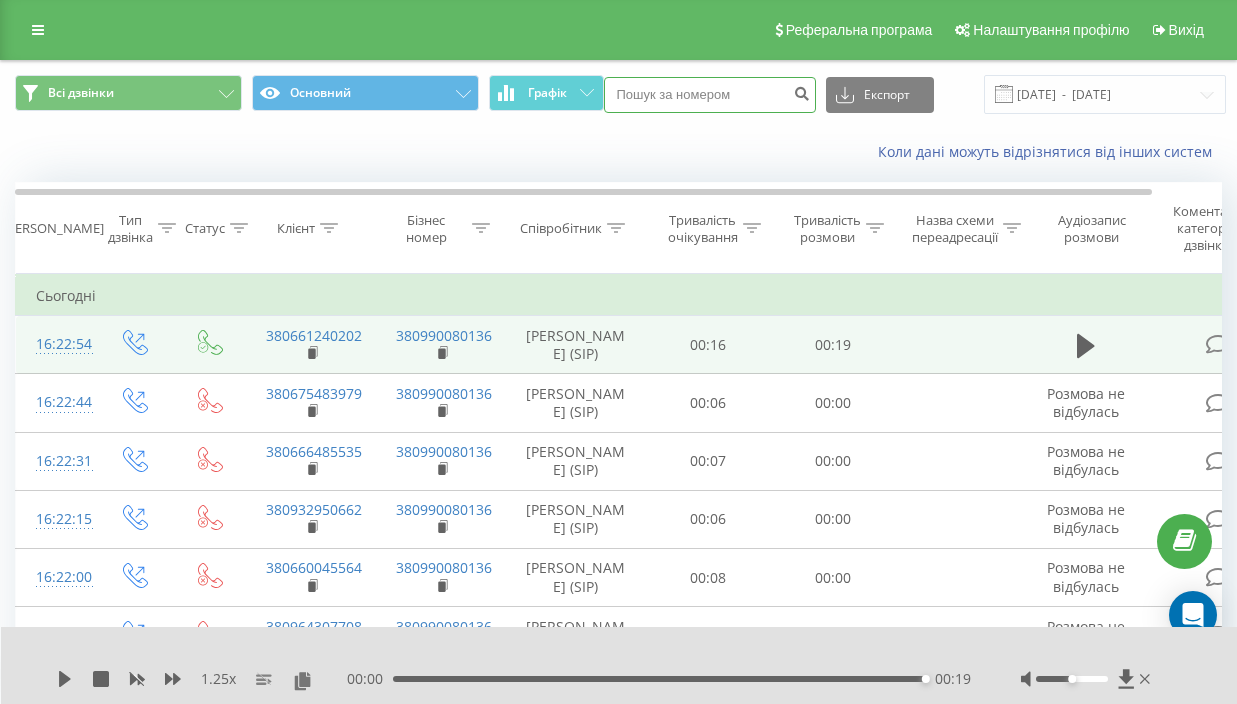 click at bounding box center (710, 95) 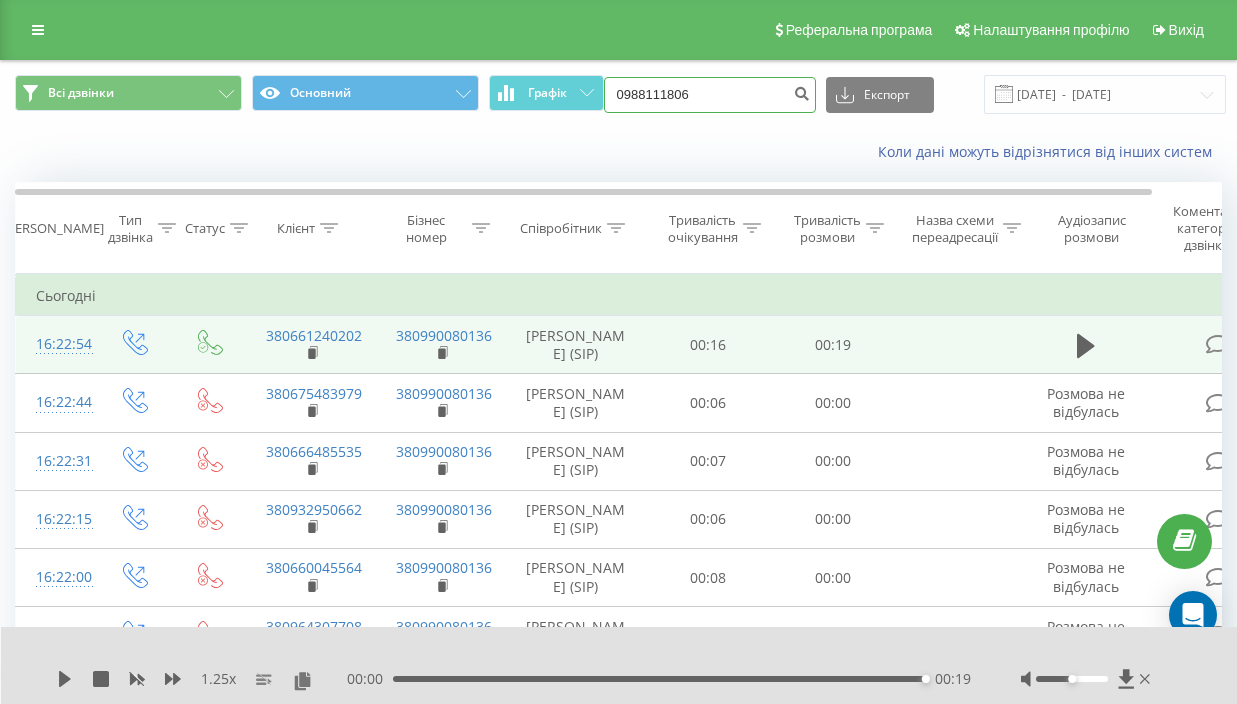 type on "0988111806" 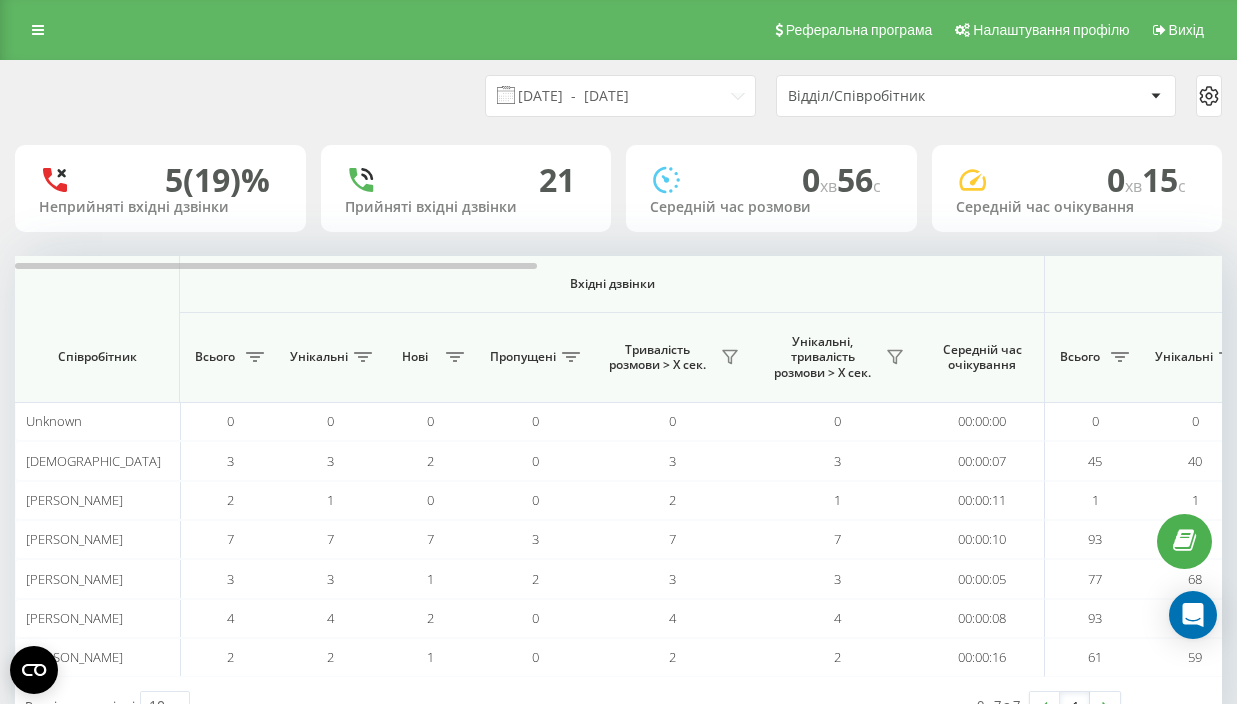 scroll, scrollTop: 0, scrollLeft: 0, axis: both 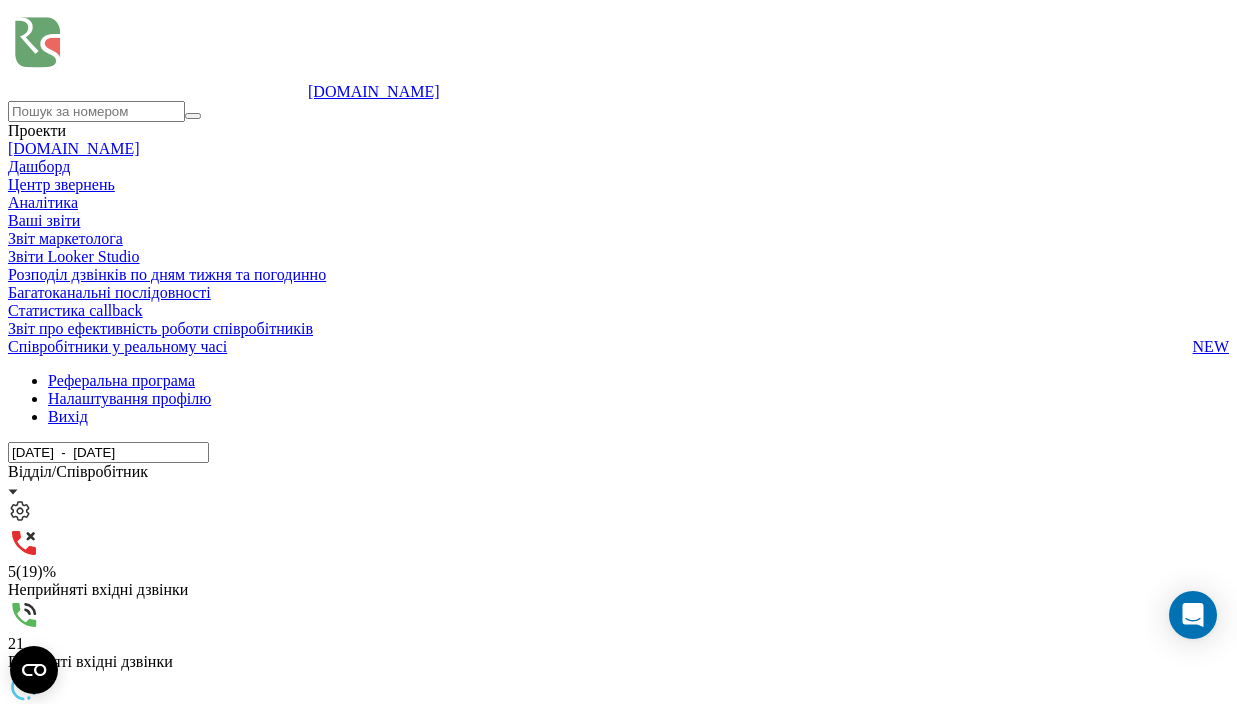 drag, startPoint x: 470, startPoint y: 267, endPoint x: 1278, endPoint y: 228, distance: 808.9407 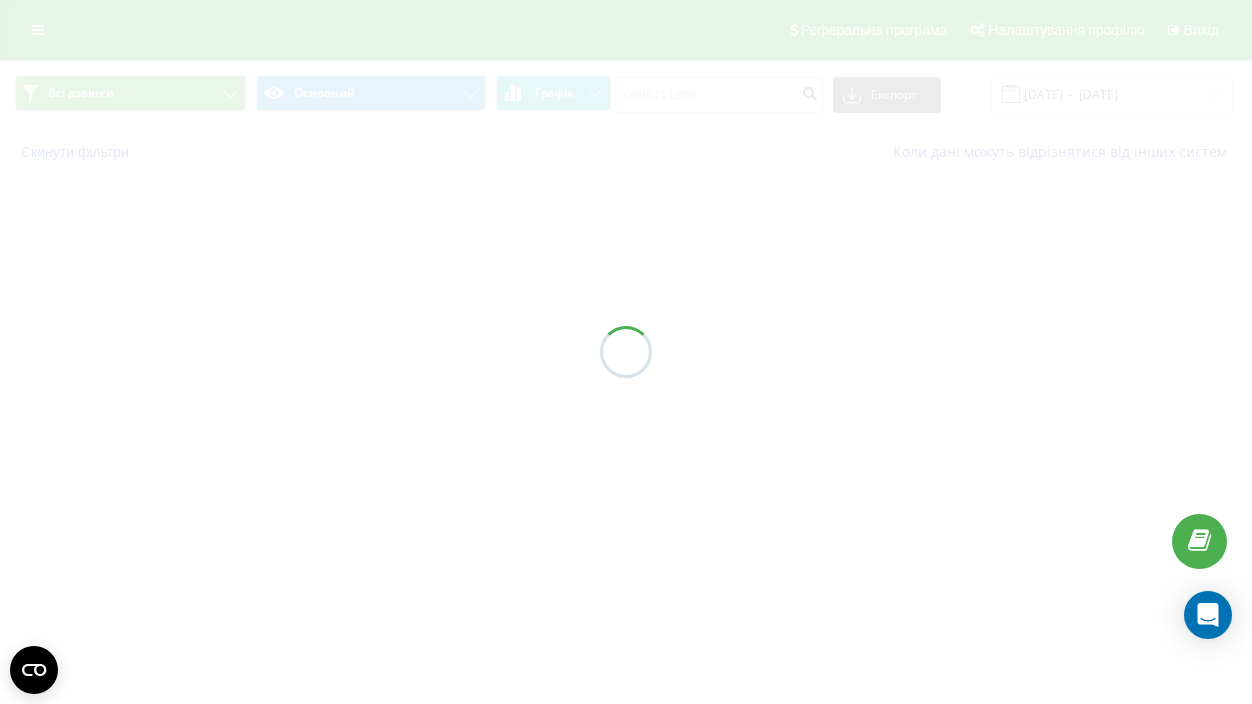 scroll, scrollTop: 0, scrollLeft: 0, axis: both 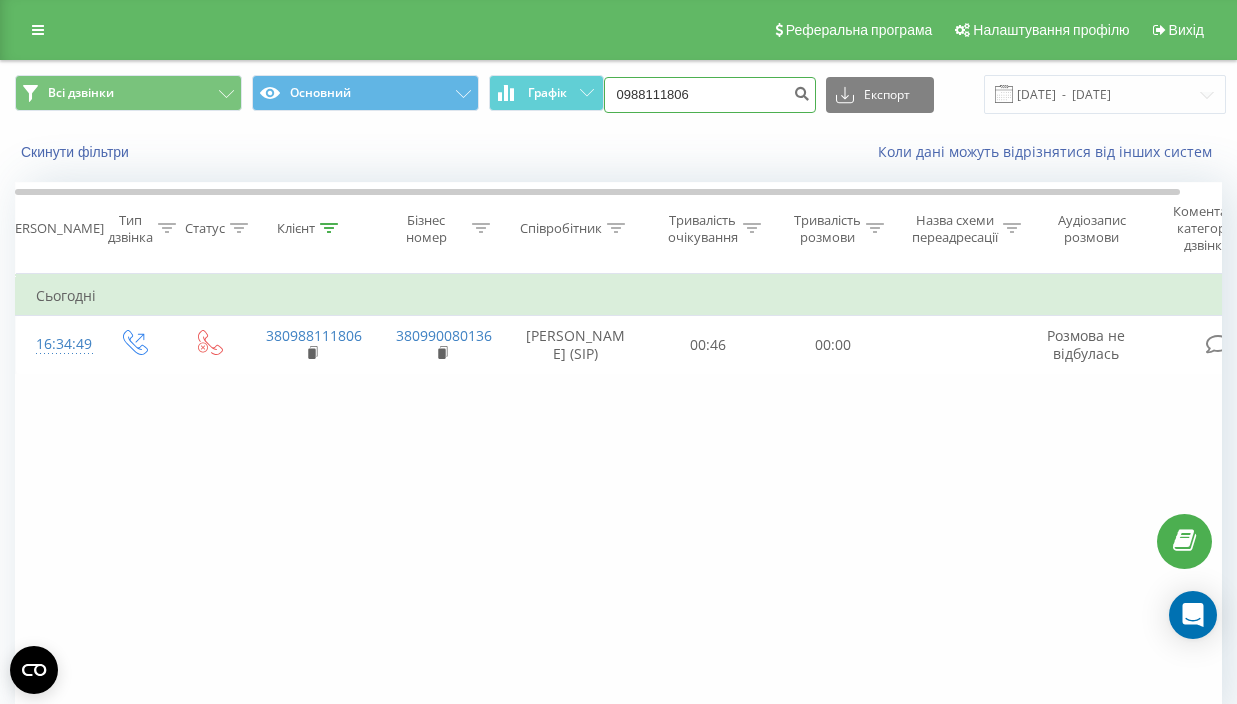 drag, startPoint x: 724, startPoint y: 96, endPoint x: 620, endPoint y: 100, distance: 104.0769 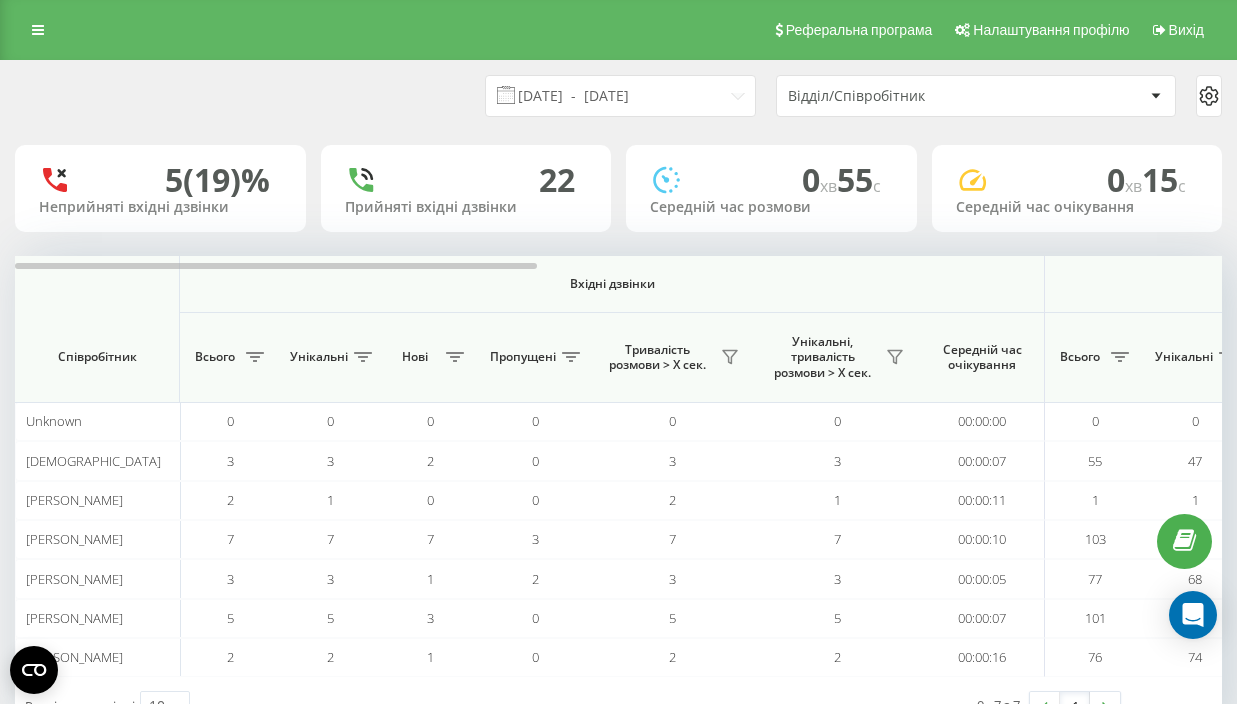 scroll, scrollTop: 0, scrollLeft: 0, axis: both 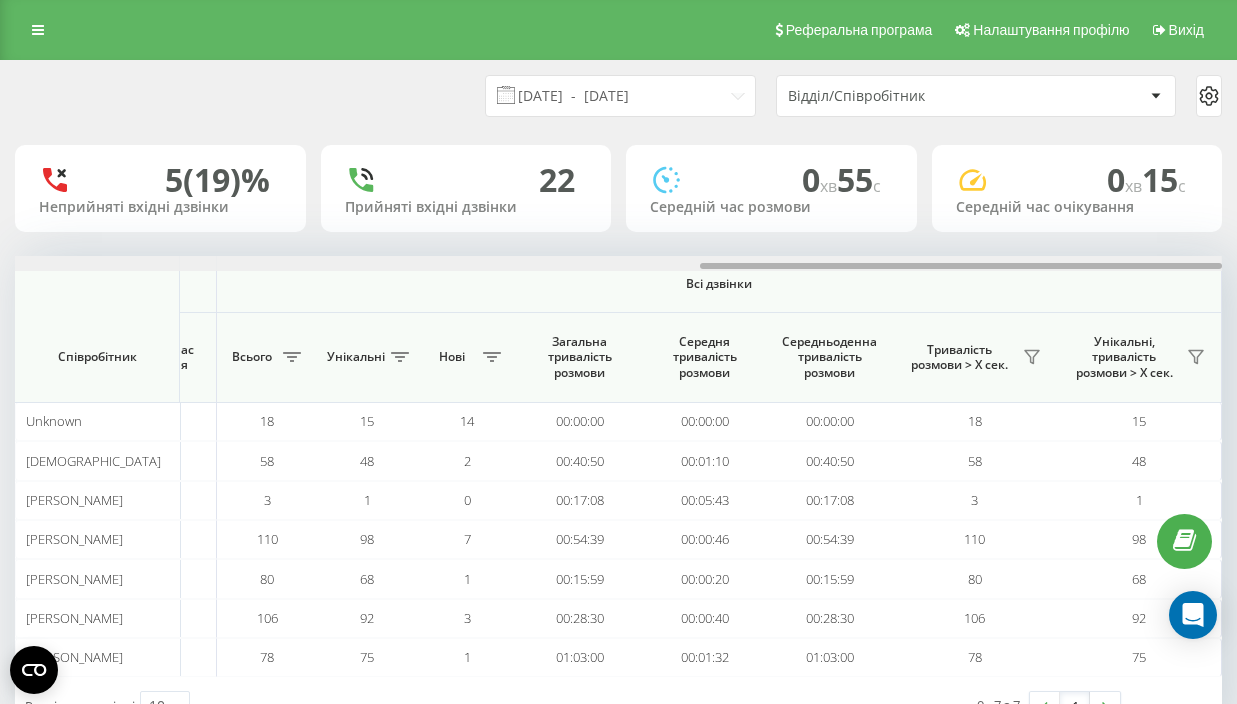 drag, startPoint x: 227, startPoint y: 264, endPoint x: 1138, endPoint y: 212, distance: 912.48285 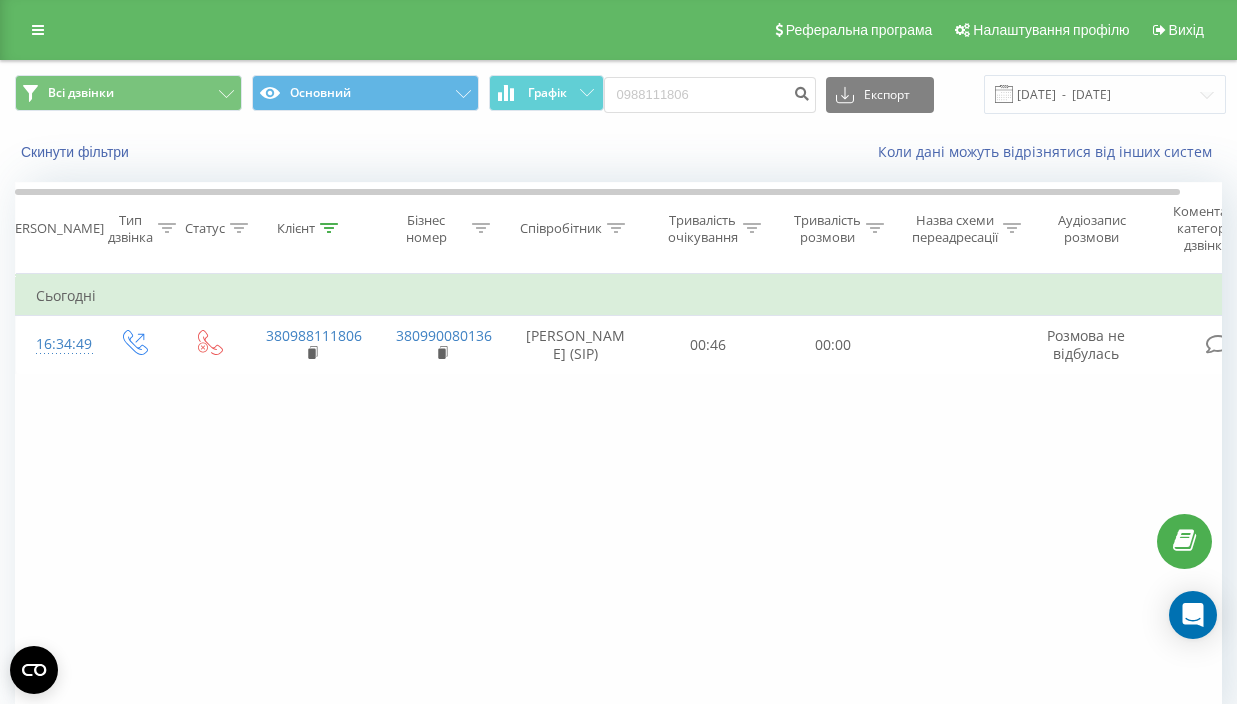 scroll, scrollTop: 0, scrollLeft: 0, axis: both 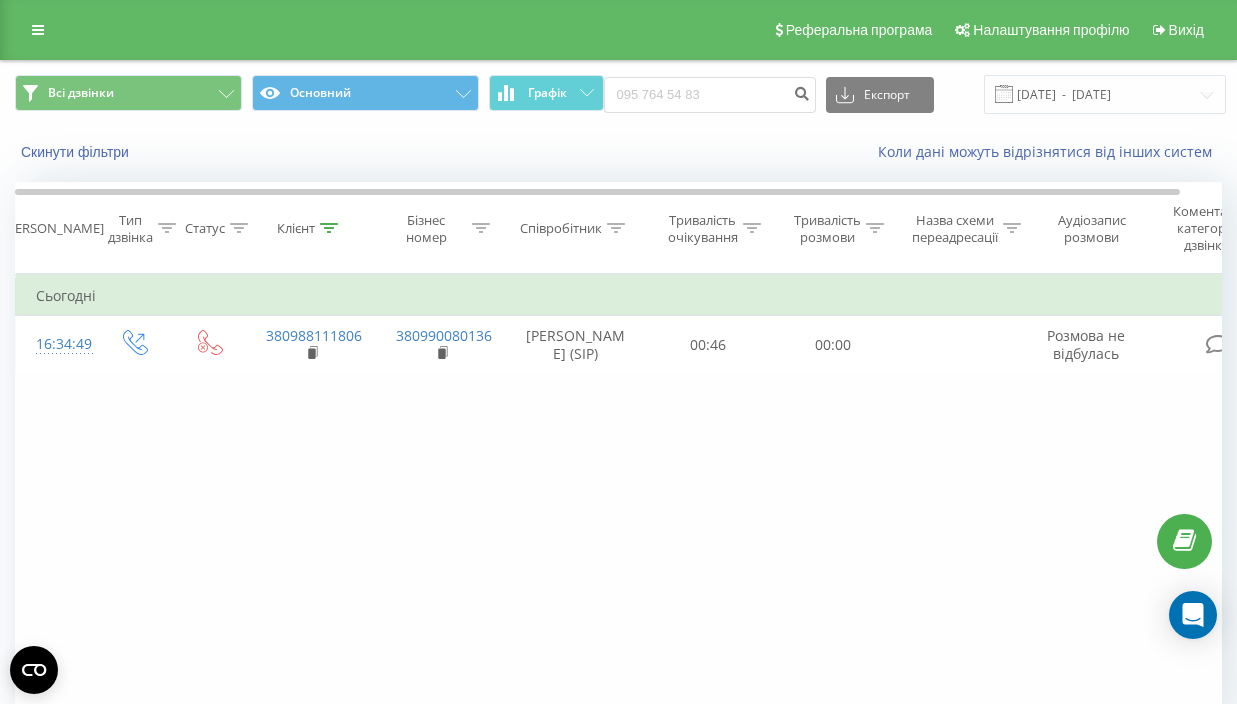 type on "095 764 54 83" 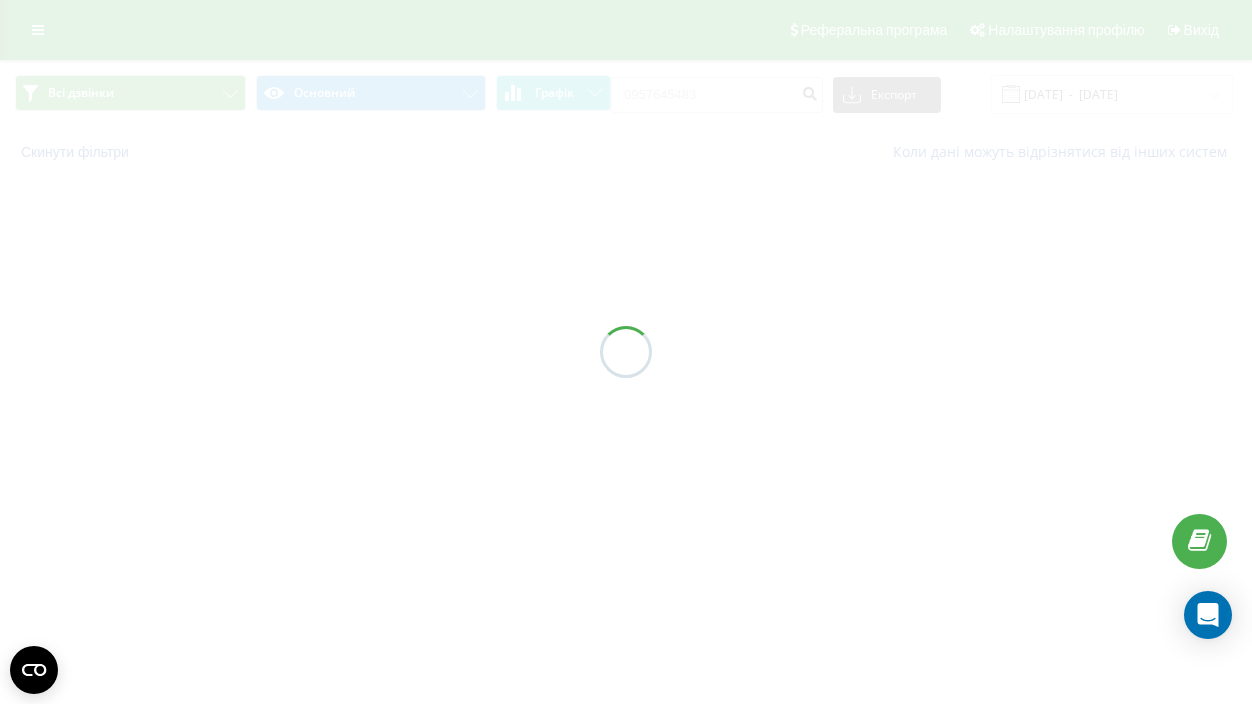 scroll, scrollTop: 0, scrollLeft: 0, axis: both 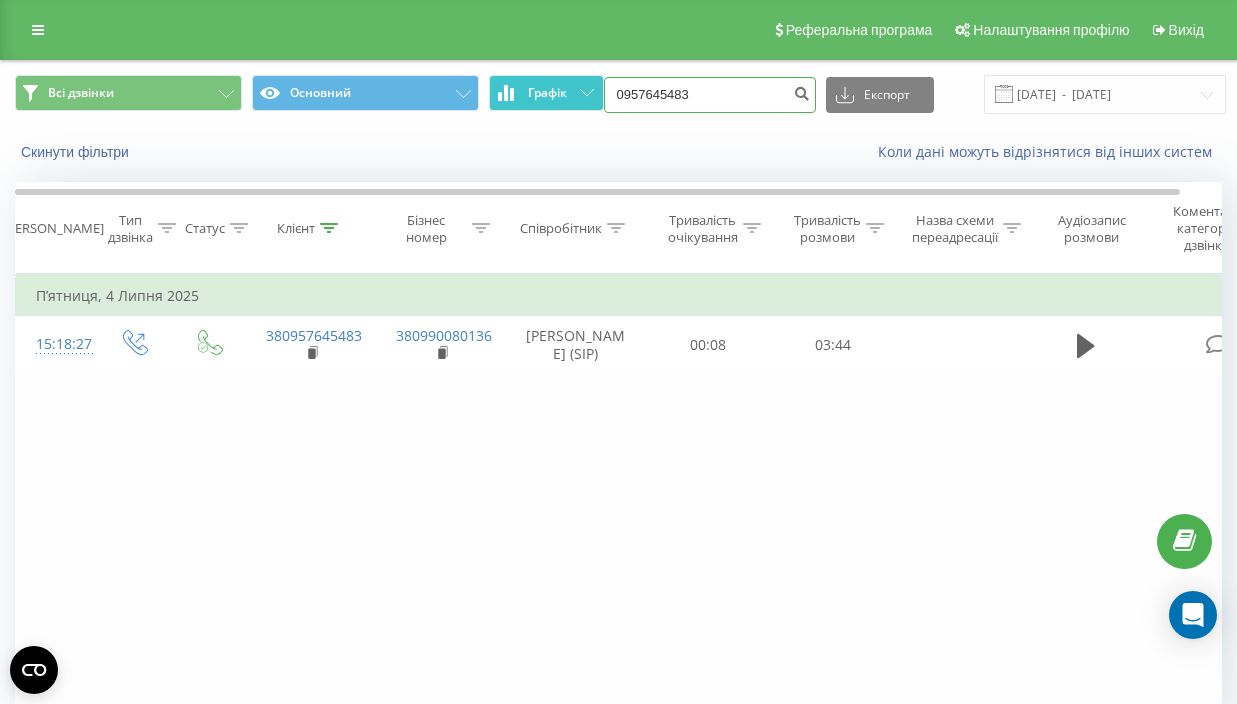 drag, startPoint x: 732, startPoint y: 91, endPoint x: 581, endPoint y: 93, distance: 151.01324 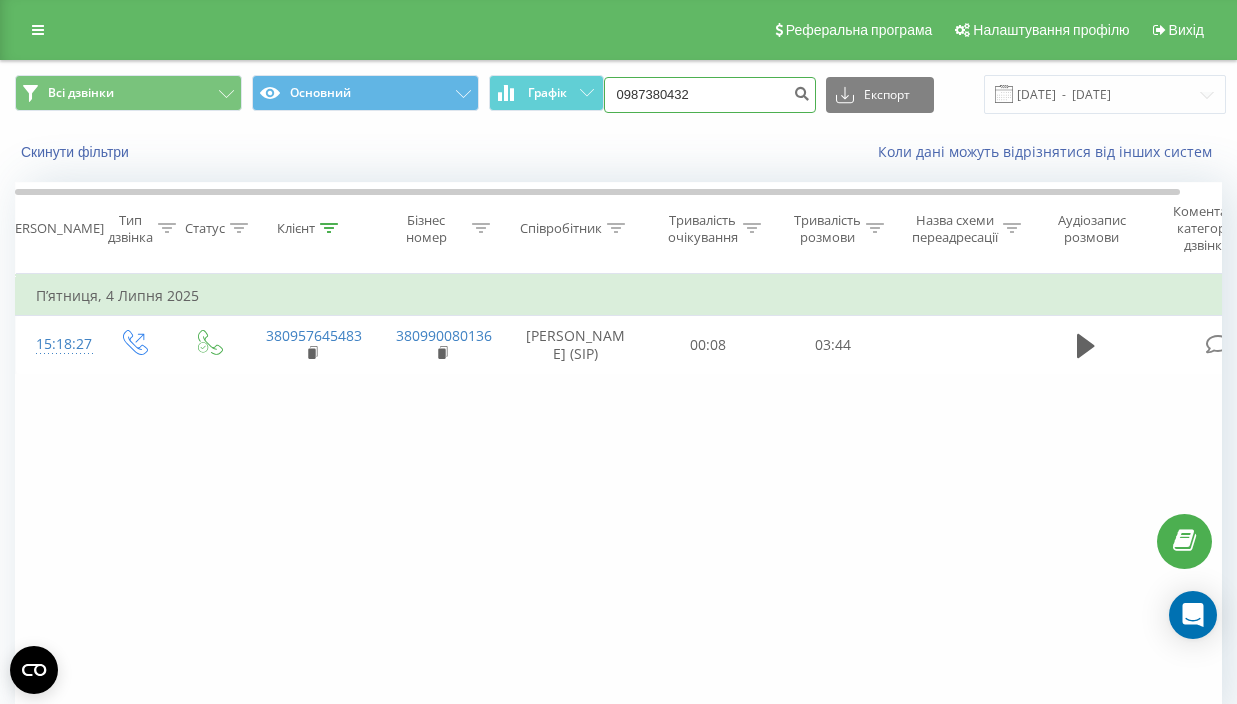 type on "0987380432" 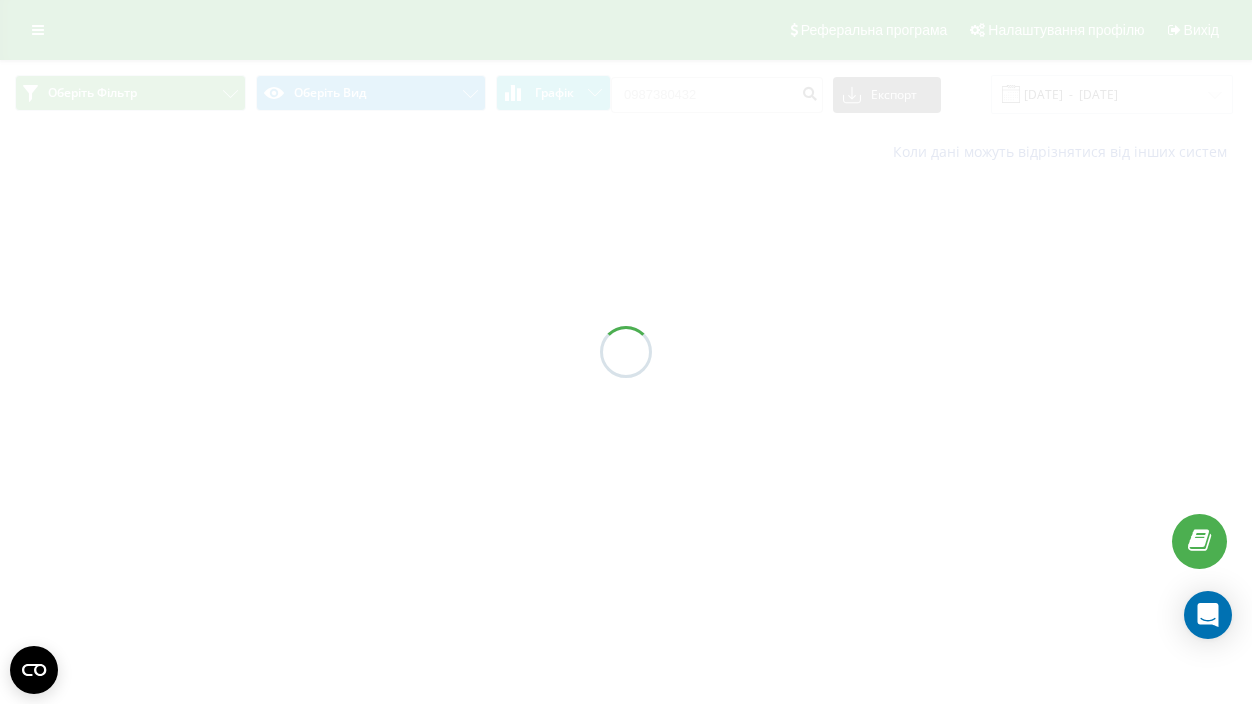scroll, scrollTop: 0, scrollLeft: 0, axis: both 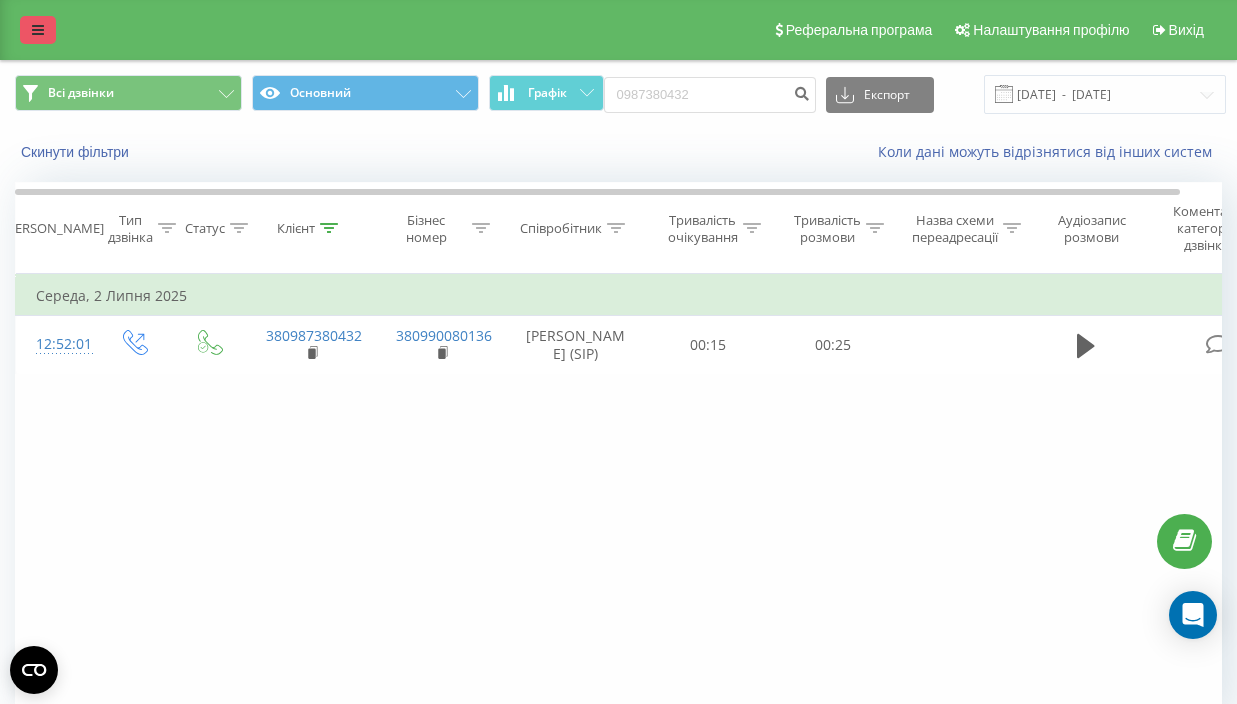 click at bounding box center [38, 30] 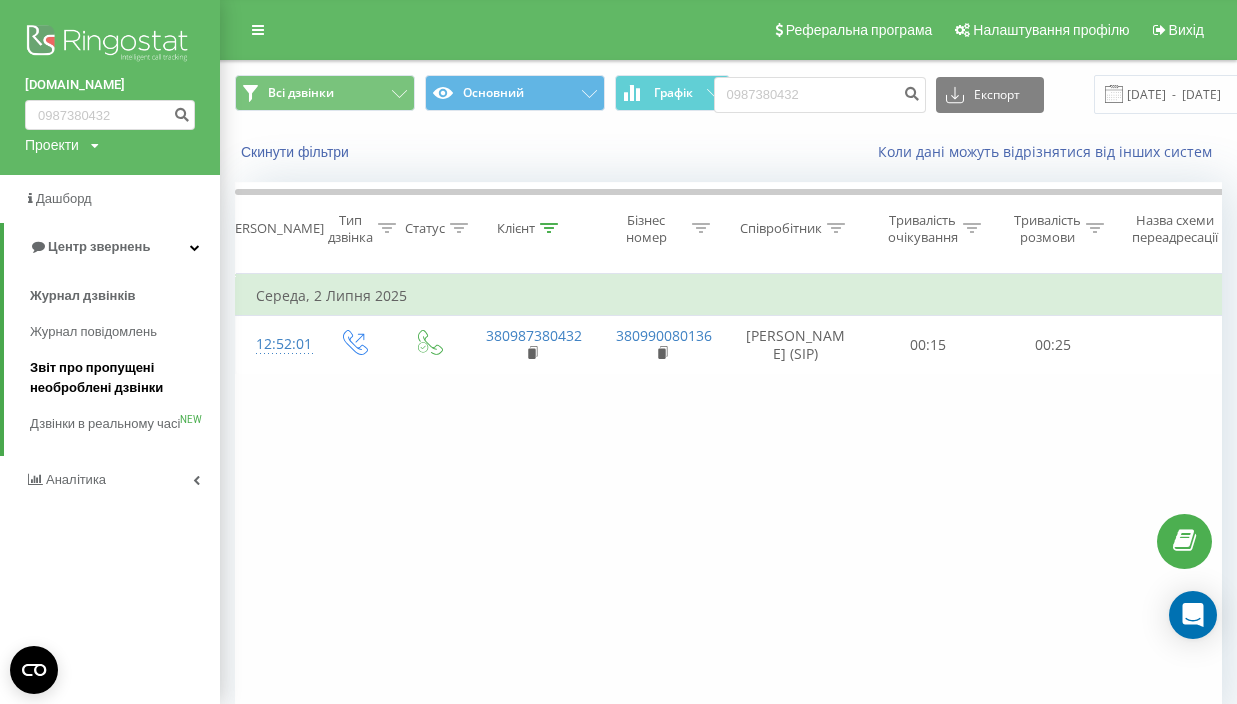click on "Звіт про пропущені необроблені дзвінки" at bounding box center [120, 378] 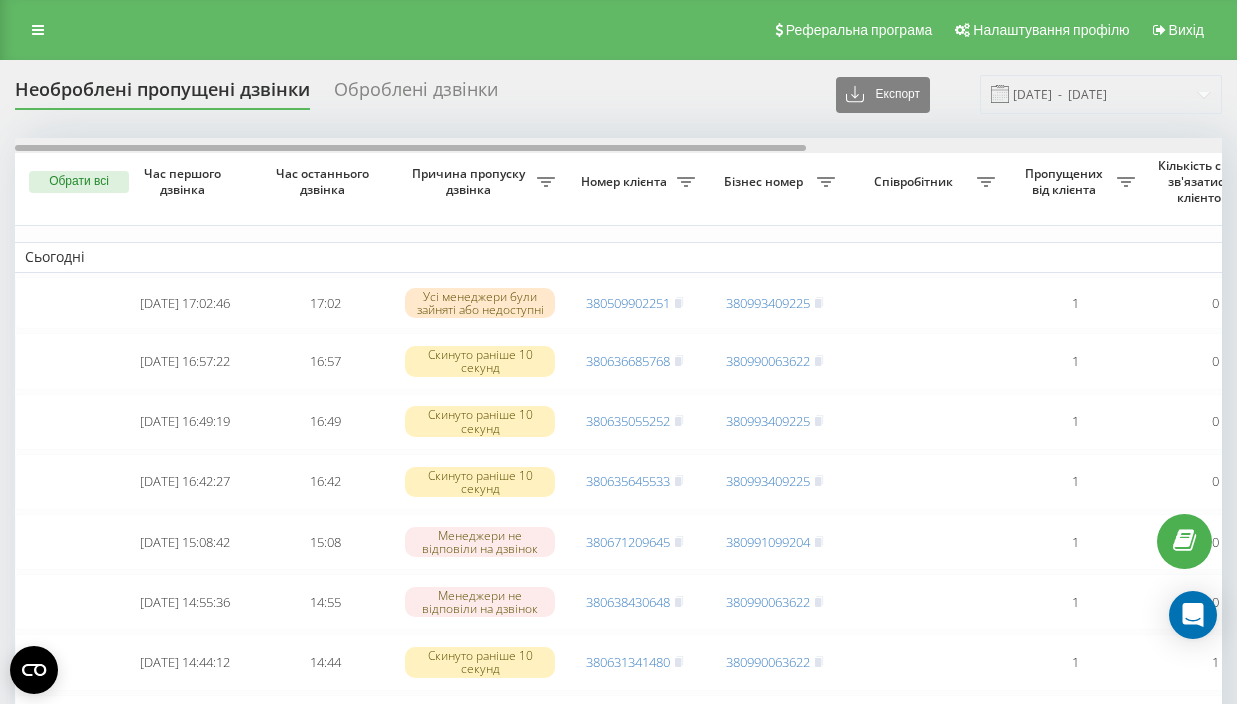 scroll, scrollTop: 0, scrollLeft: 0, axis: both 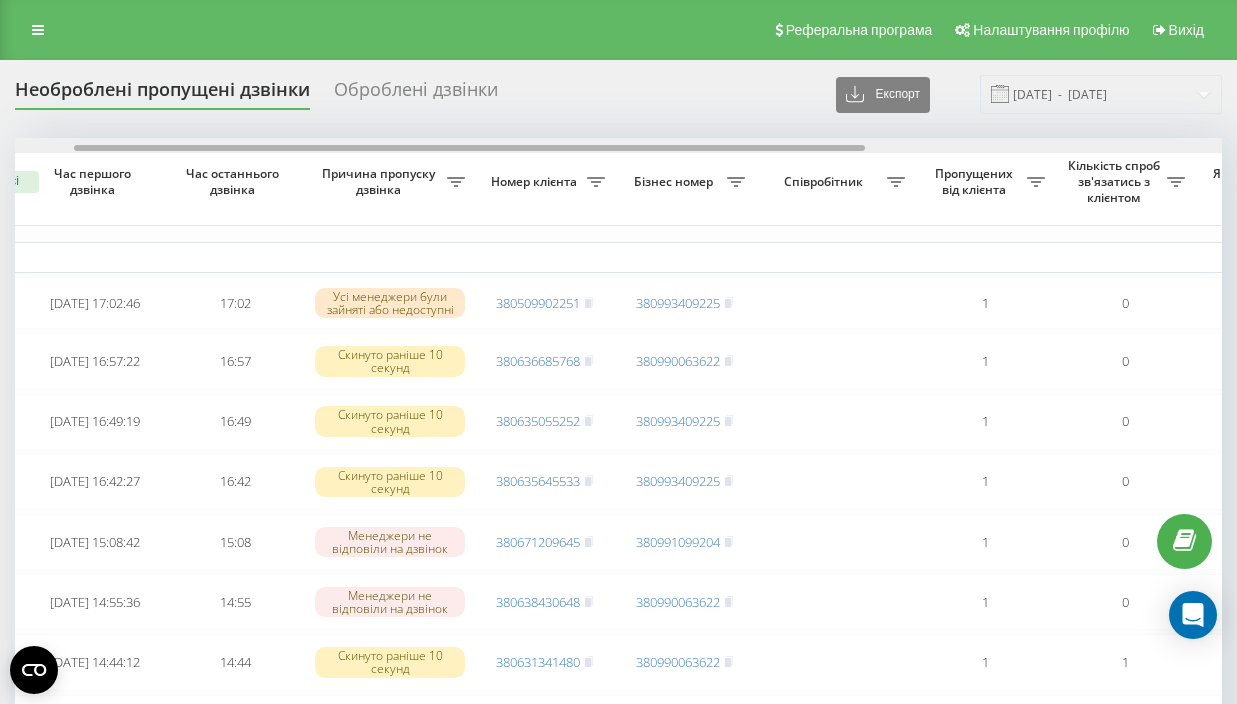drag, startPoint x: 415, startPoint y: 149, endPoint x: 653, endPoint y: 150, distance: 238.0021 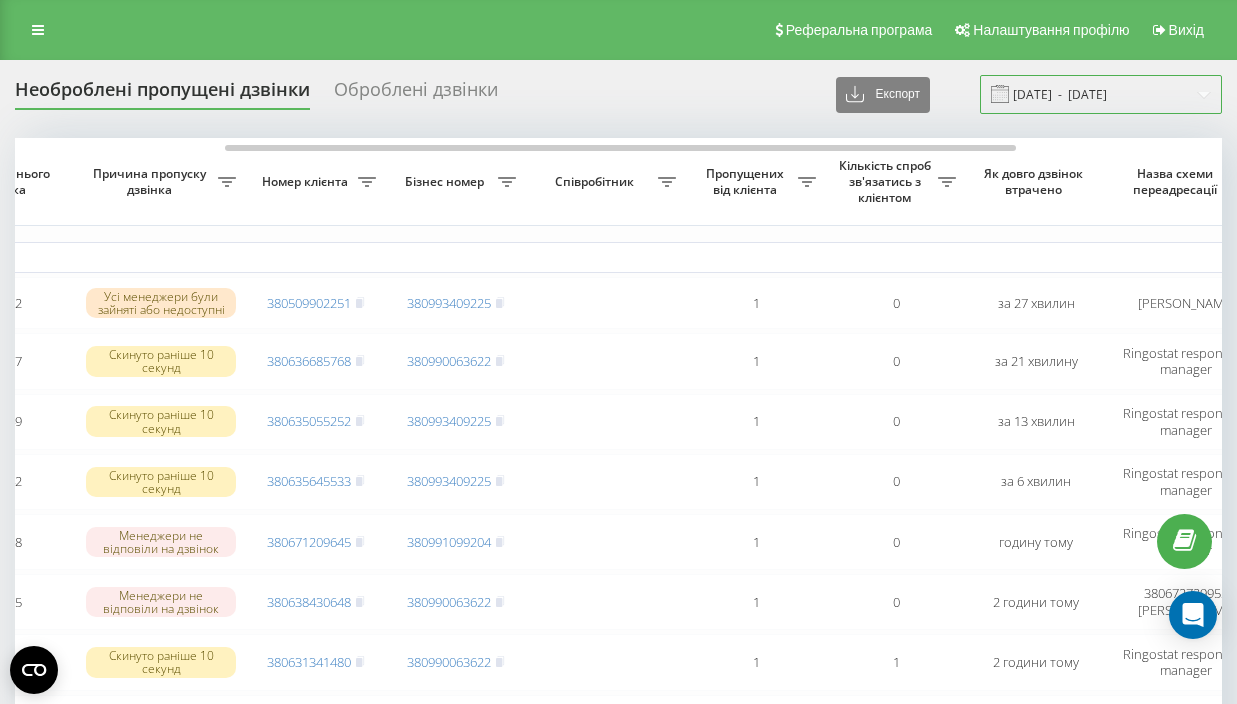 click on "10.06.2025  -  10.07.2025" at bounding box center [1101, 94] 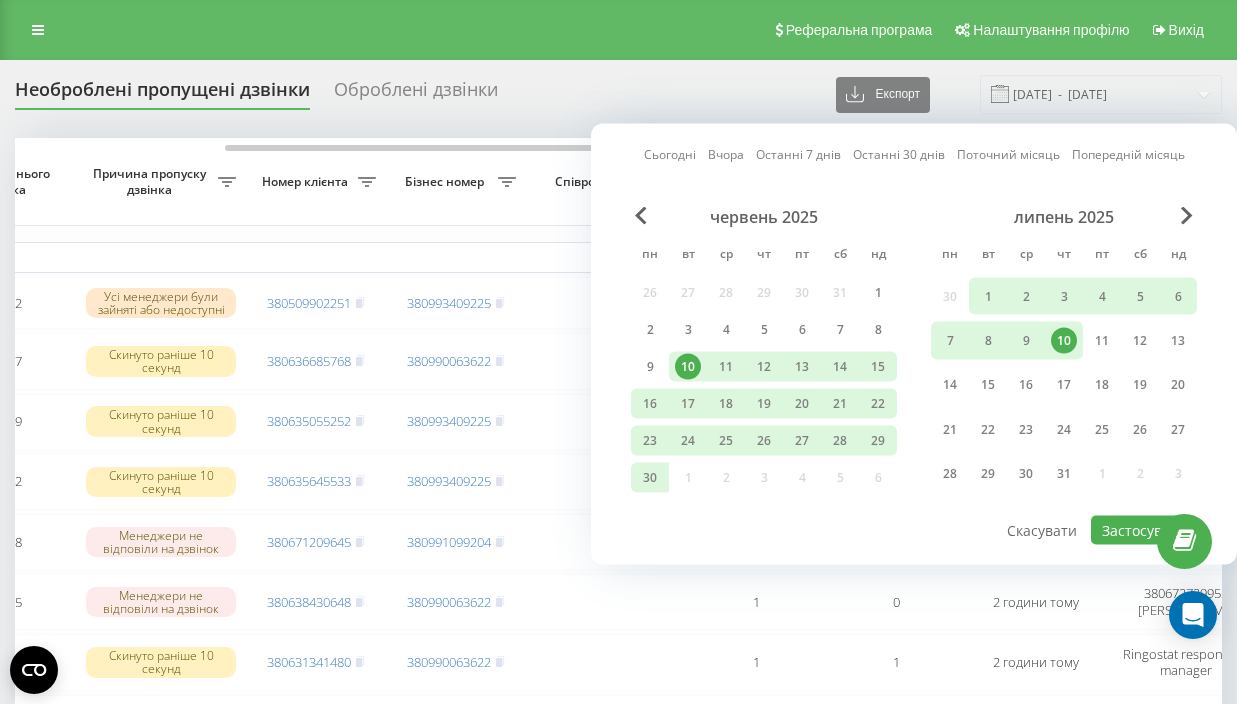 click on "10" at bounding box center (1064, 341) 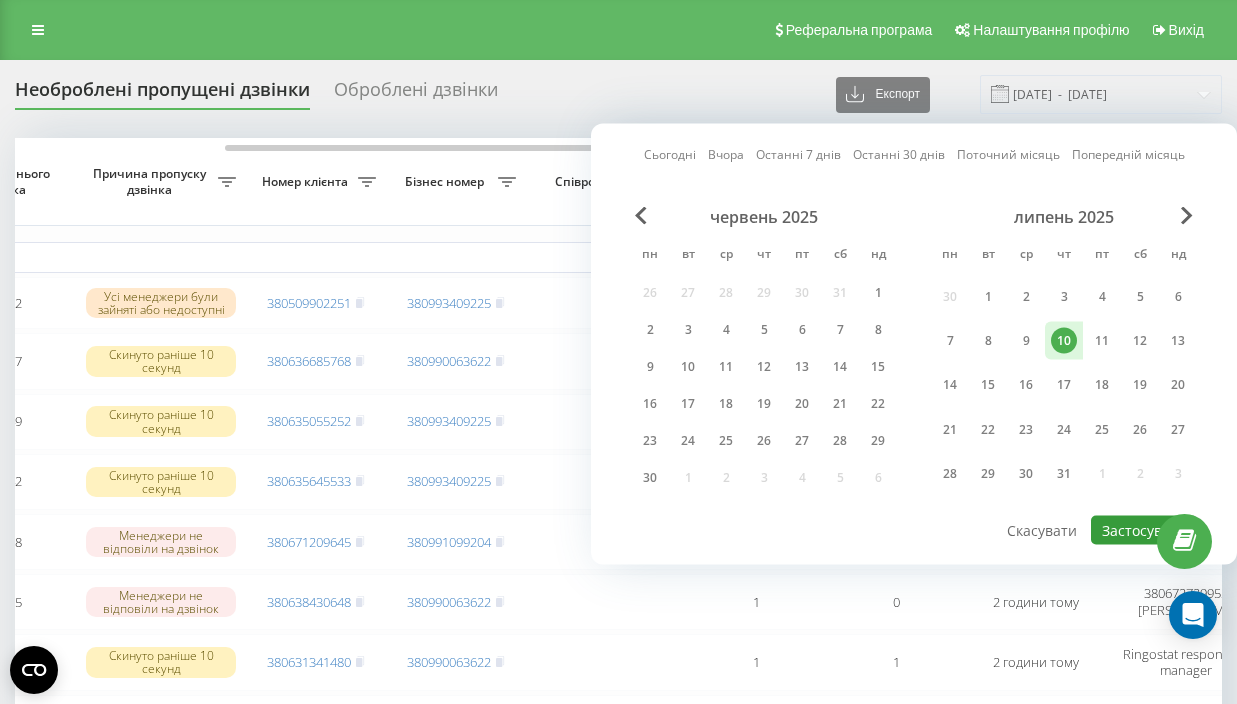 click on "Застосувати" at bounding box center [1144, 530] 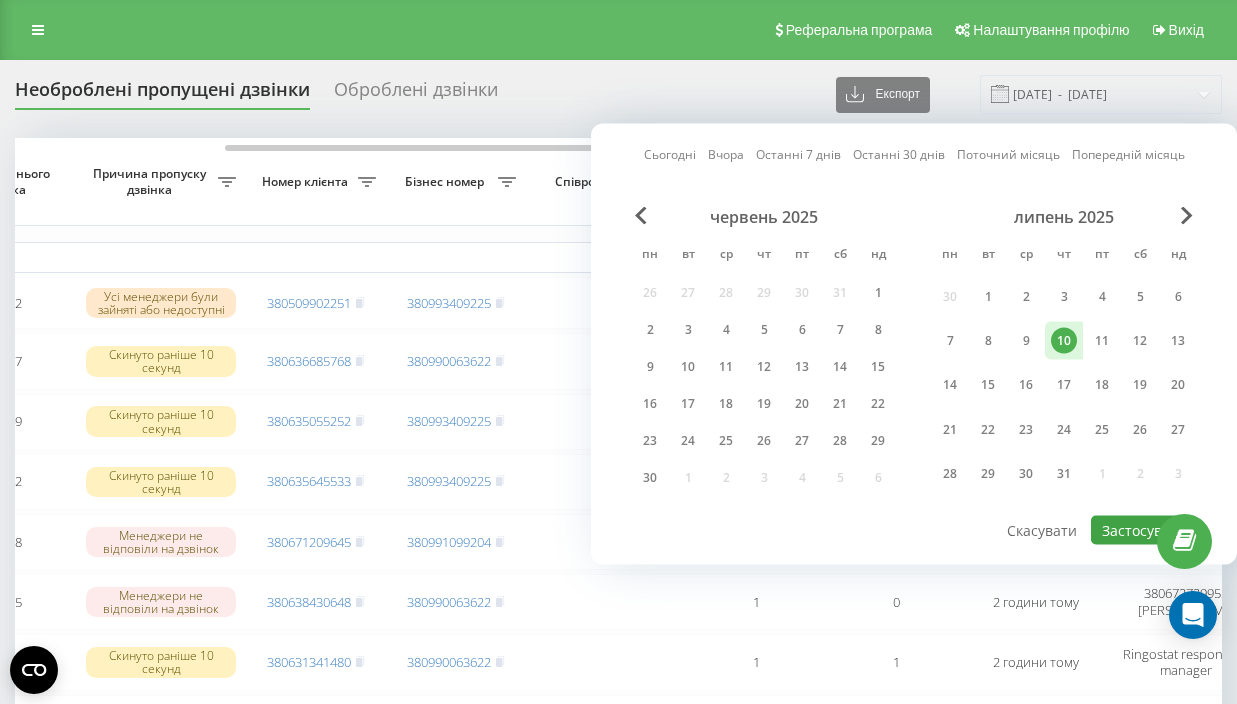 type on "10.07.2025  -  10.07.2025" 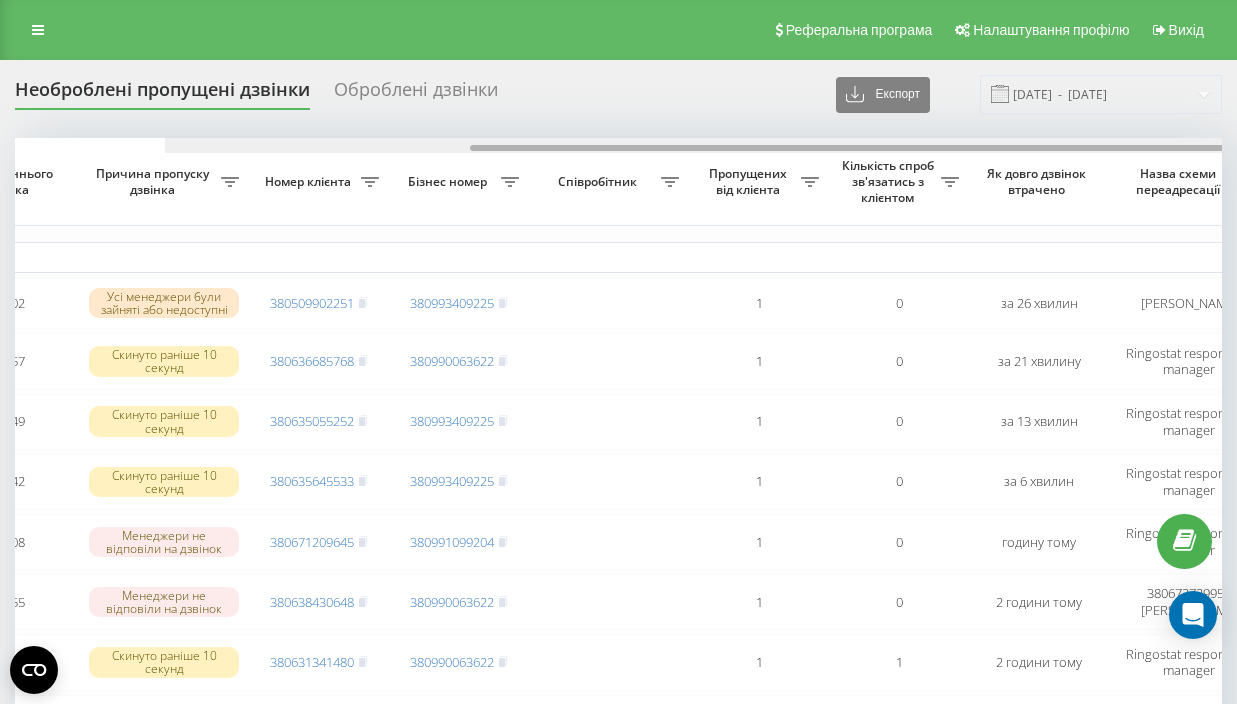 scroll, scrollTop: 0, scrollLeft: 633, axis: horizontal 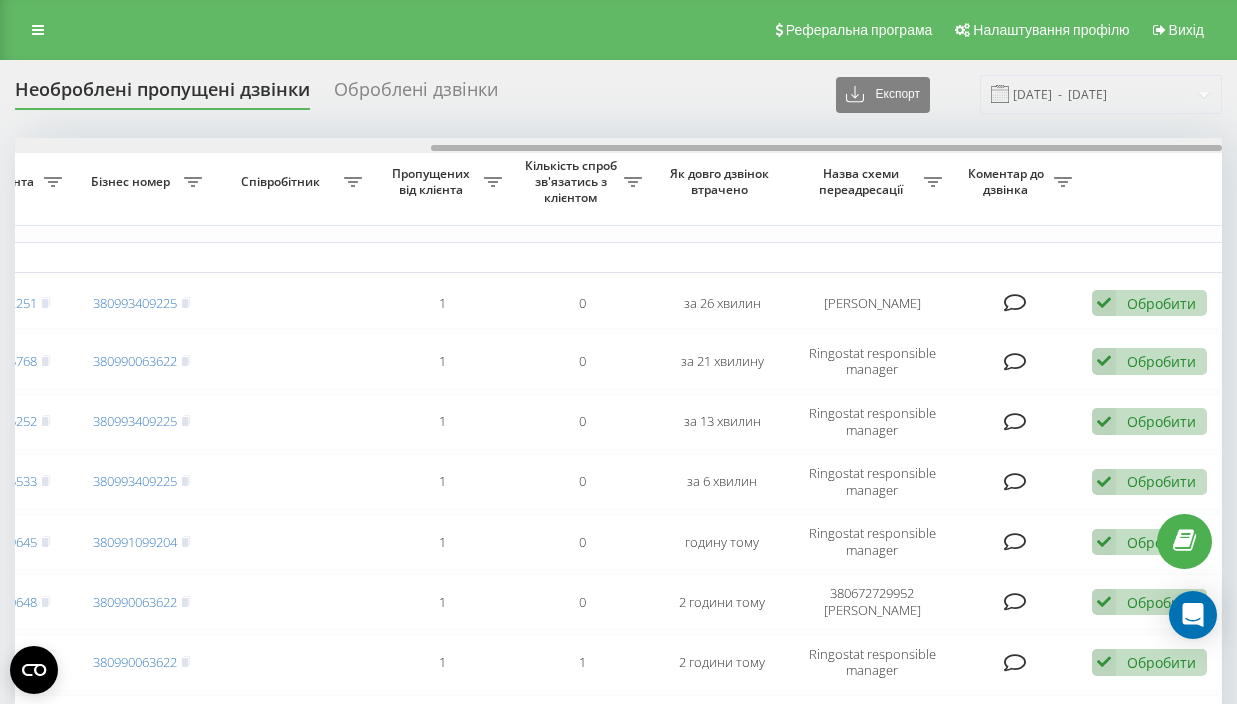 drag, startPoint x: 472, startPoint y: 149, endPoint x: 1070, endPoint y: 151, distance: 598.00336 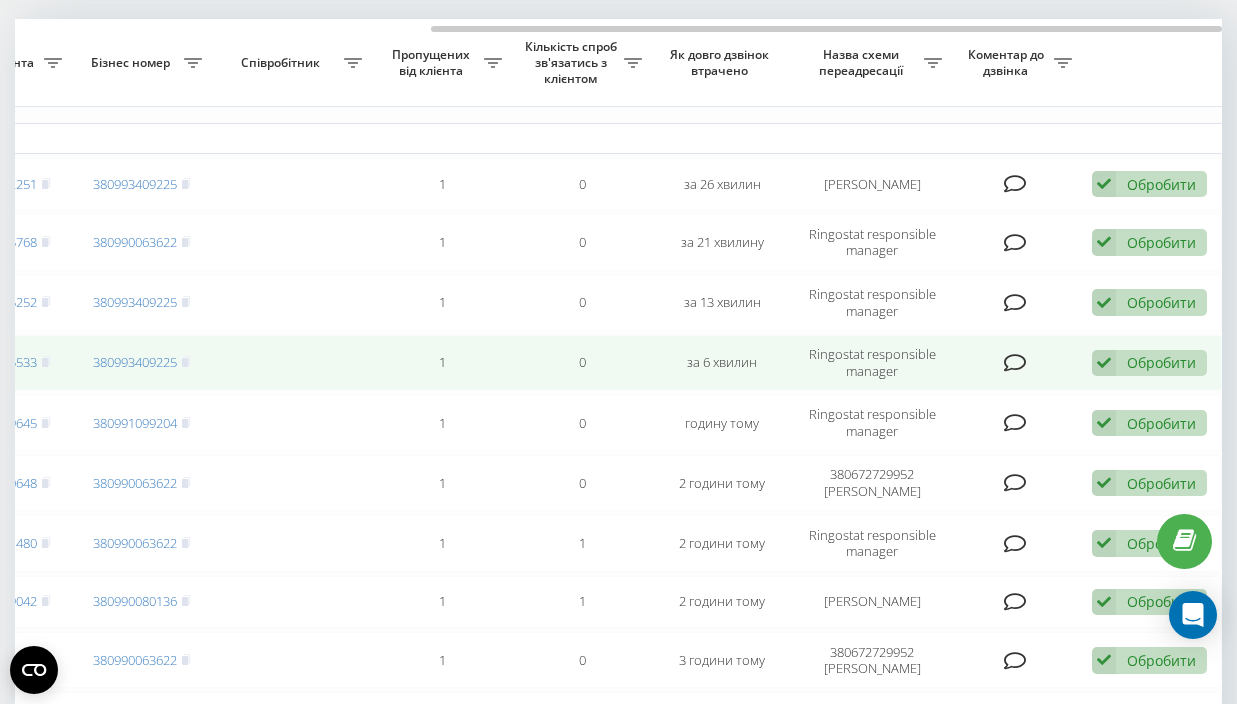 scroll, scrollTop: 83, scrollLeft: 0, axis: vertical 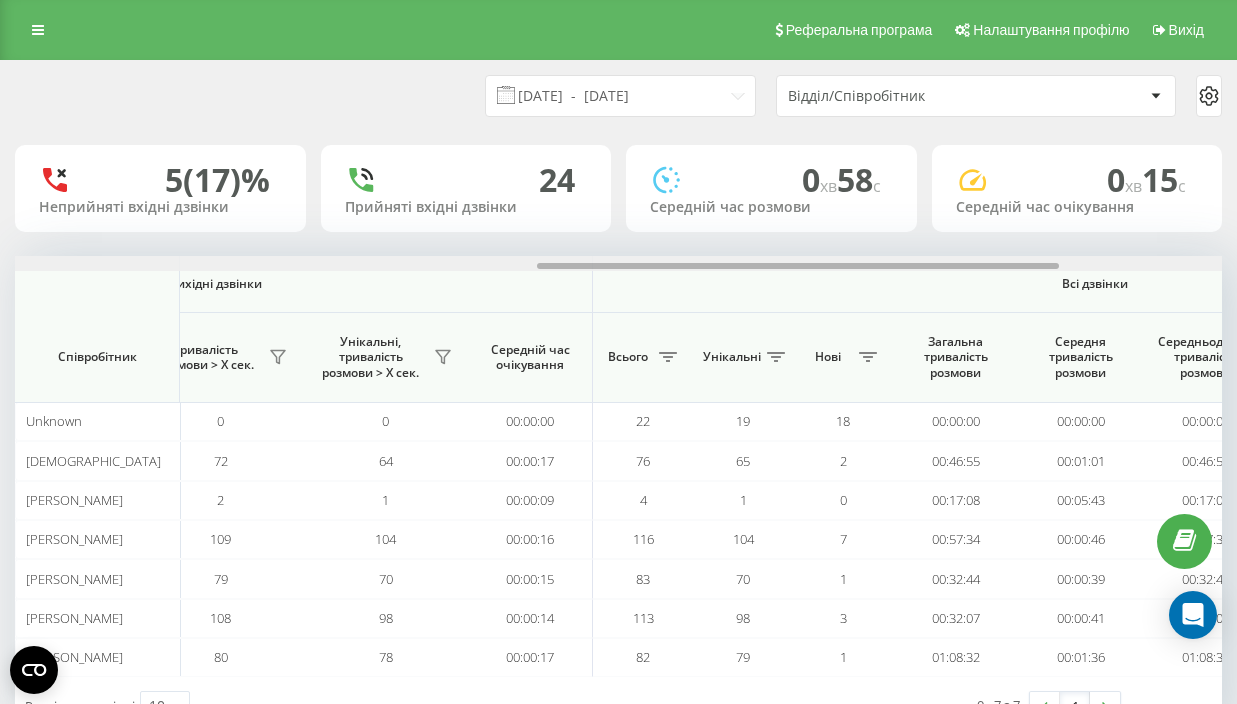drag, startPoint x: 450, startPoint y: 269, endPoint x: 910, endPoint y: 265, distance: 460.0174 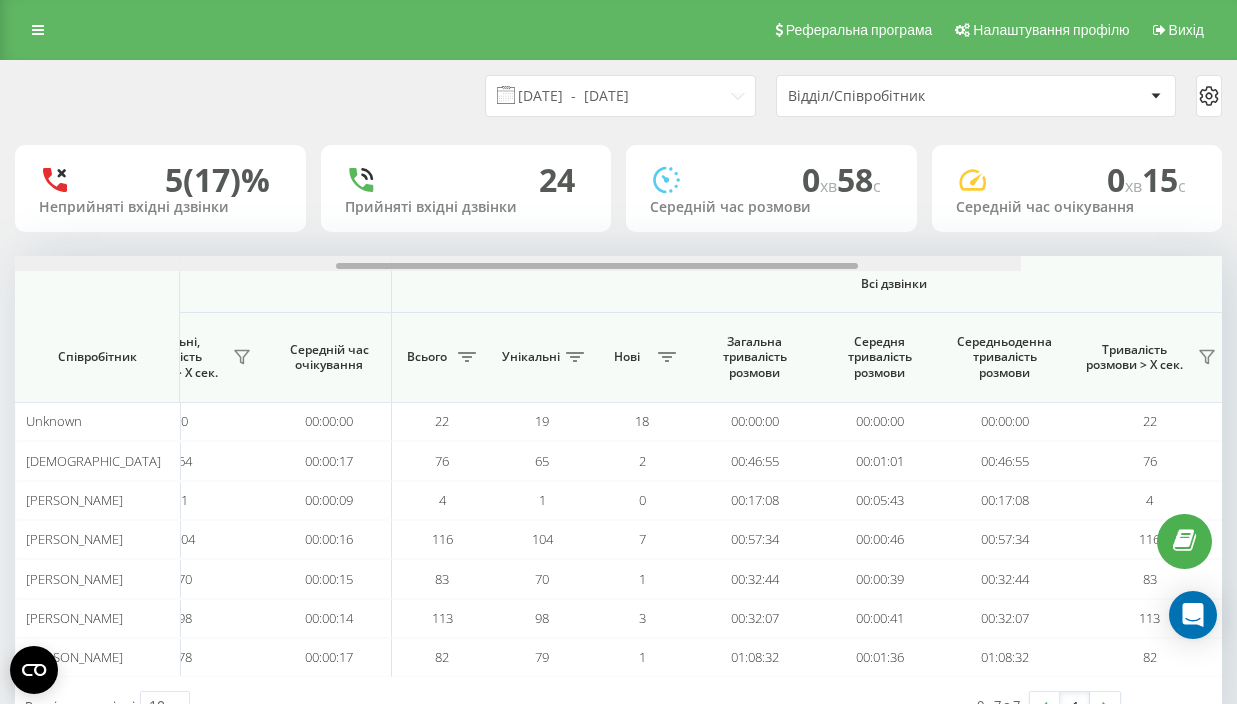 scroll, scrollTop: 0, scrollLeft: 1583, axis: horizontal 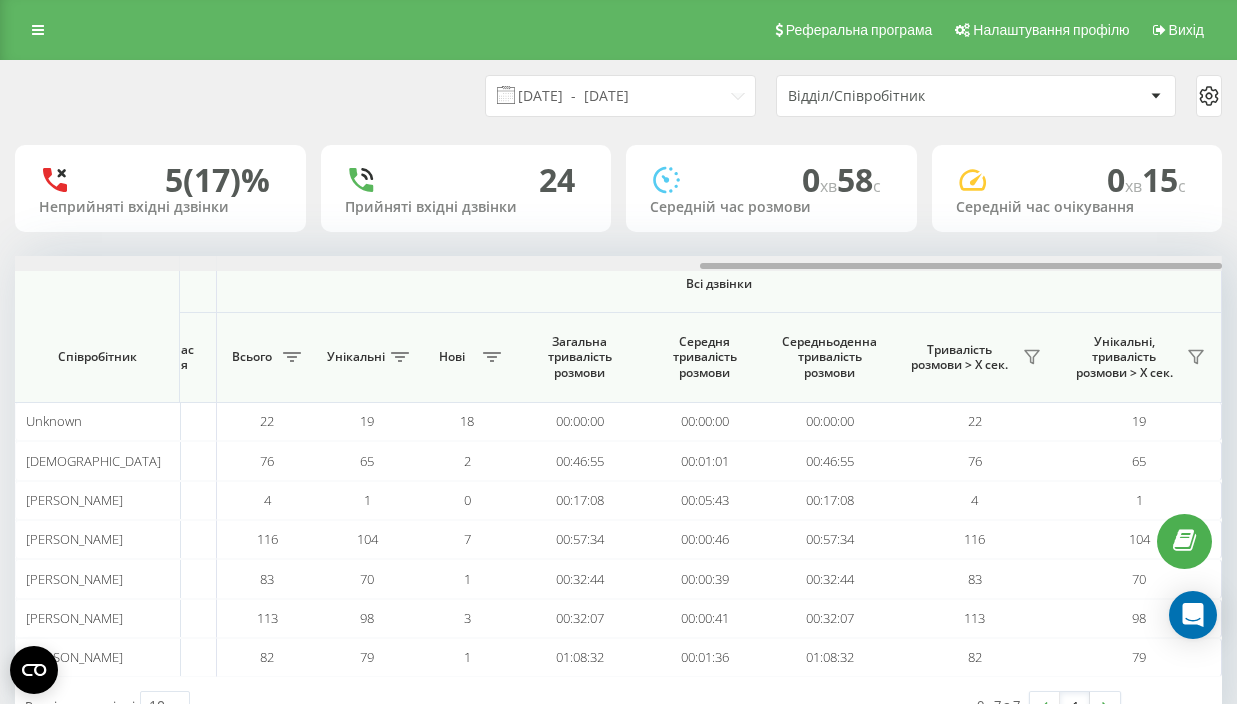 drag, startPoint x: 897, startPoint y: 268, endPoint x: 1250, endPoint y: 267, distance: 353.0014 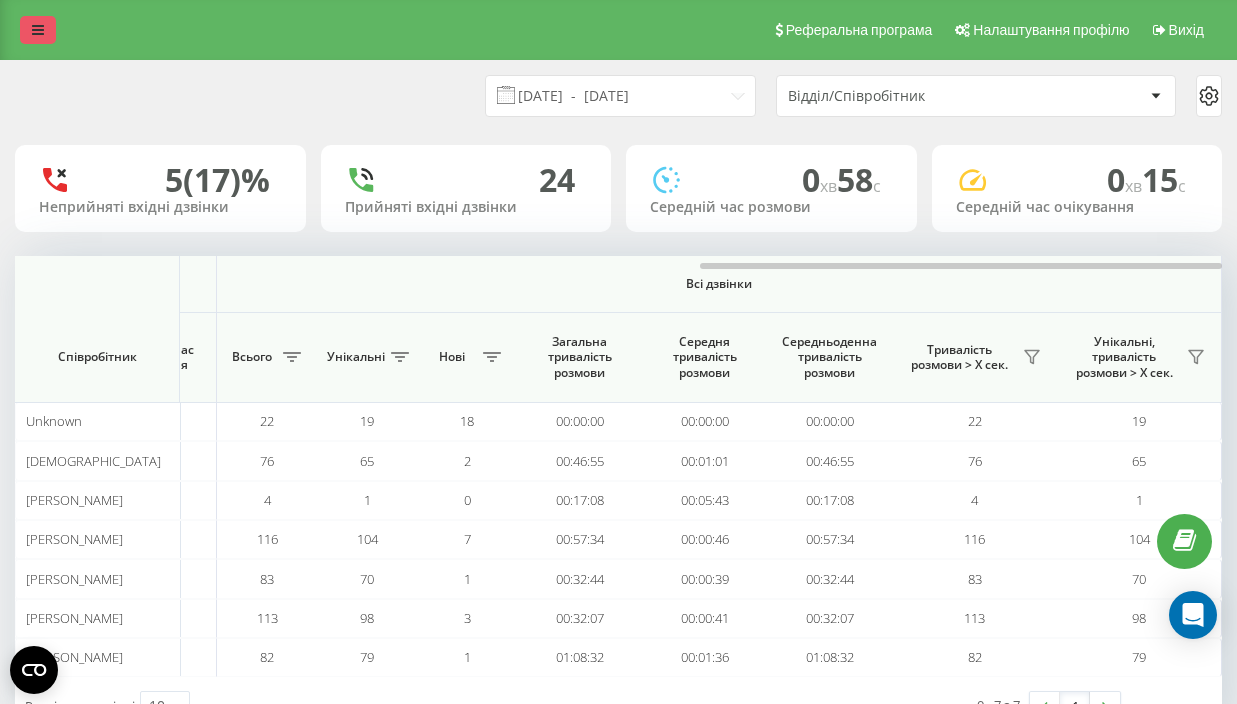 click at bounding box center [38, 30] 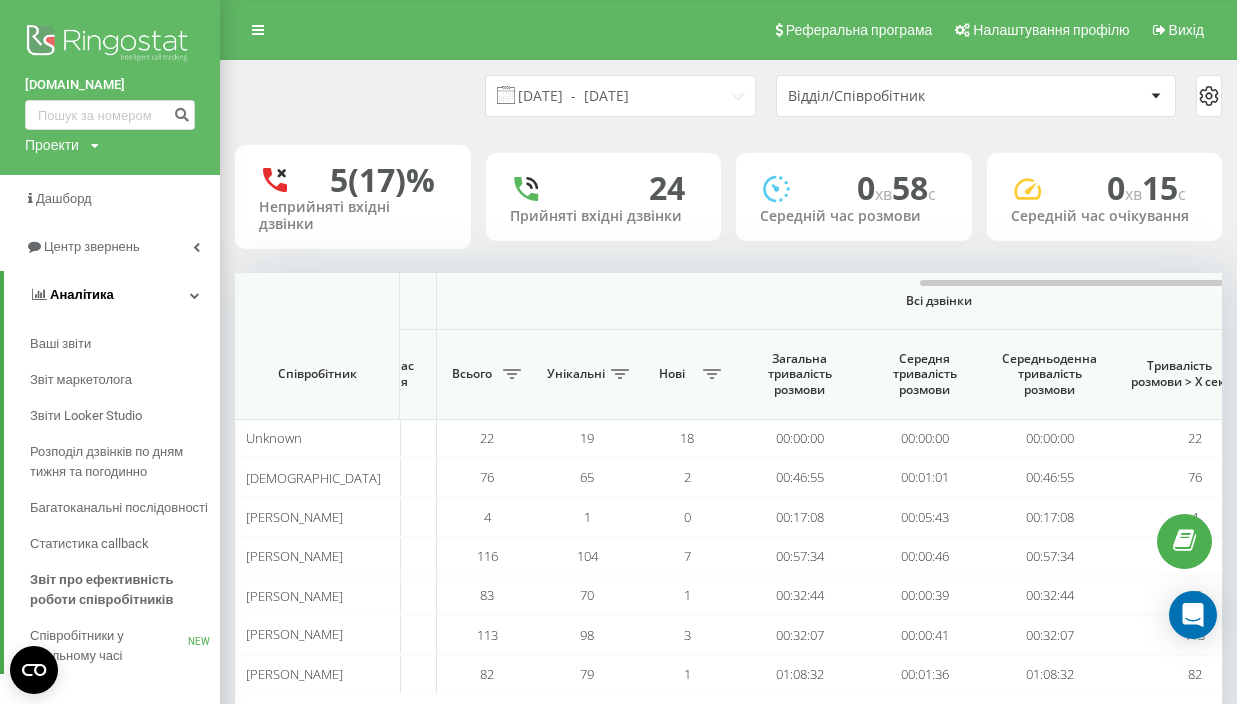 click on "Аналiтика" at bounding box center [71, 295] 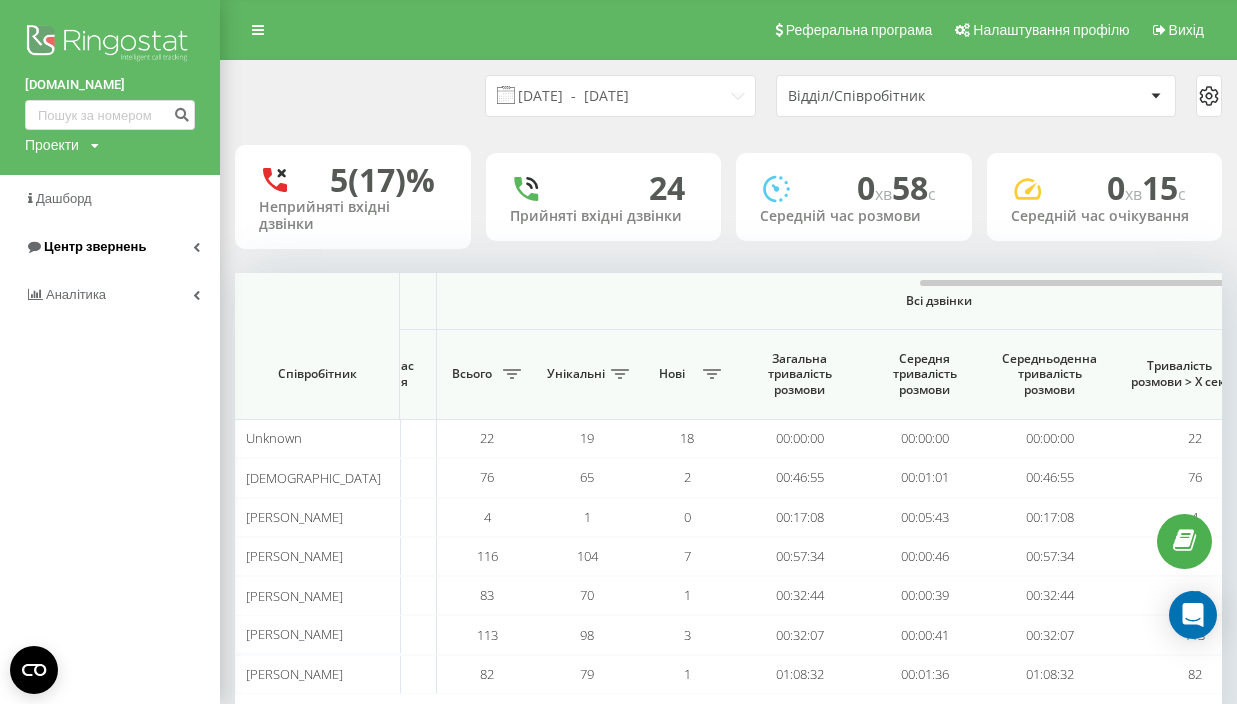 click on "Центр звернень" at bounding box center [110, 247] 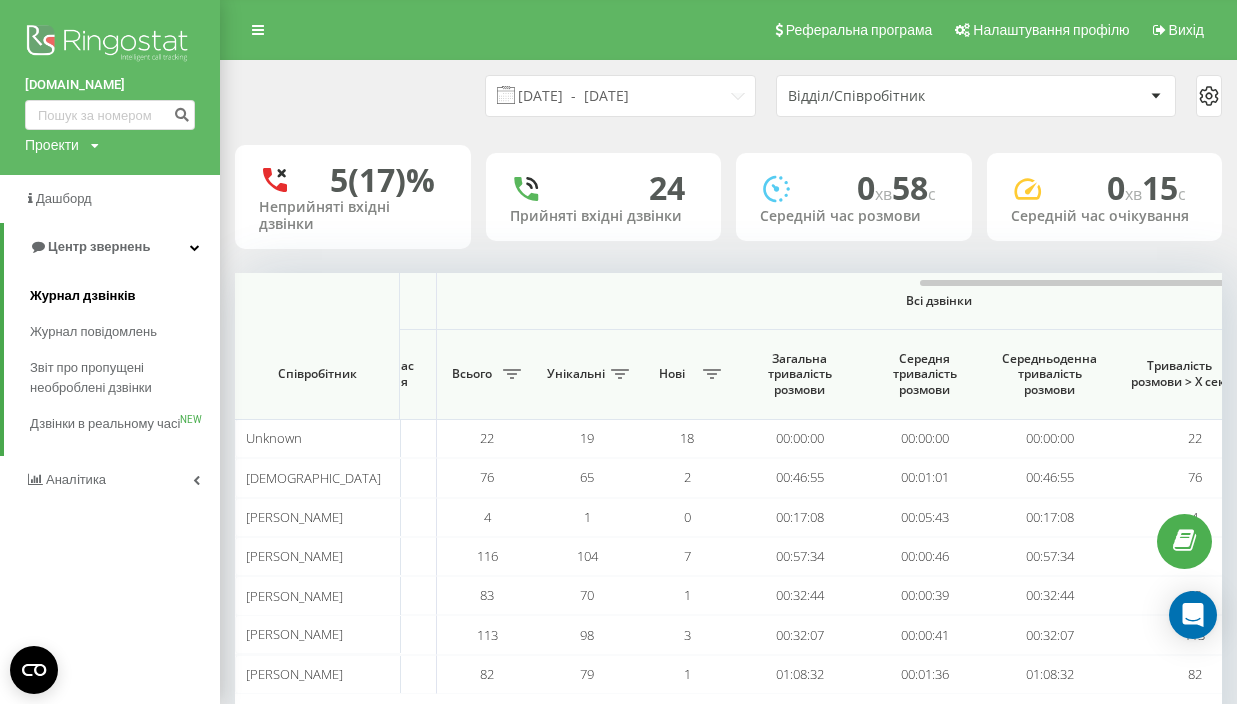 click on "Журнал дзвінків" at bounding box center (83, 296) 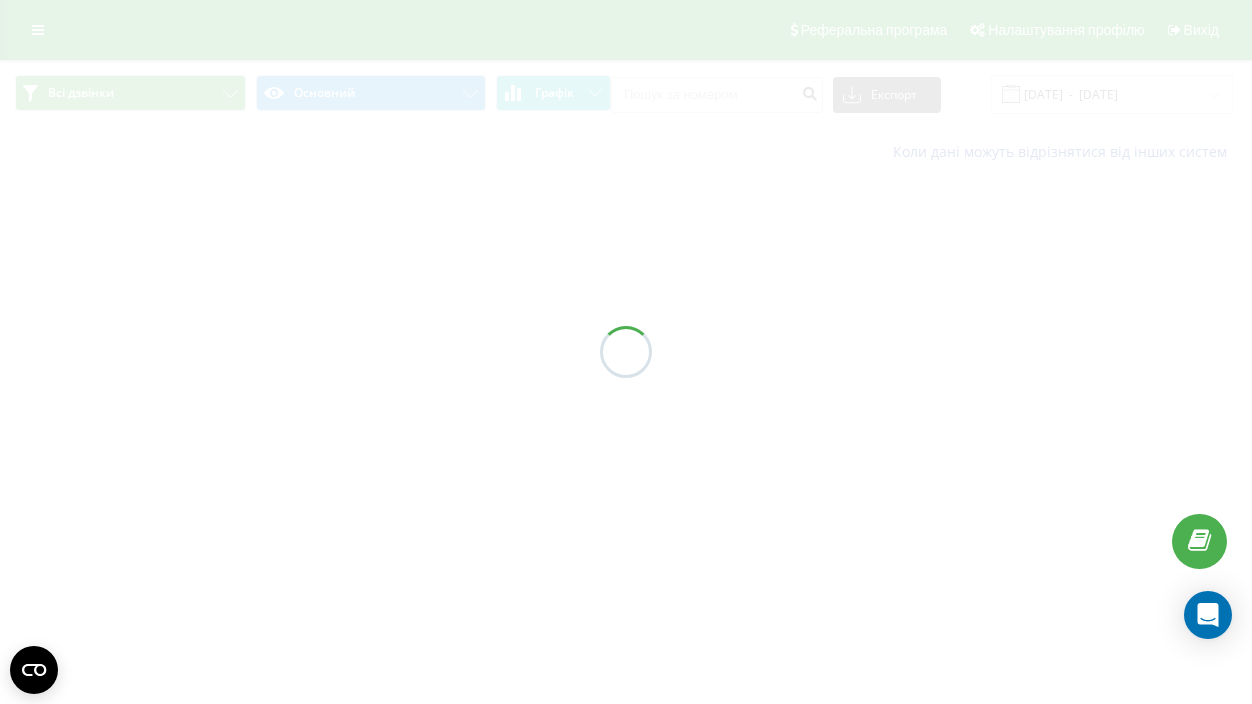 scroll, scrollTop: 0, scrollLeft: 0, axis: both 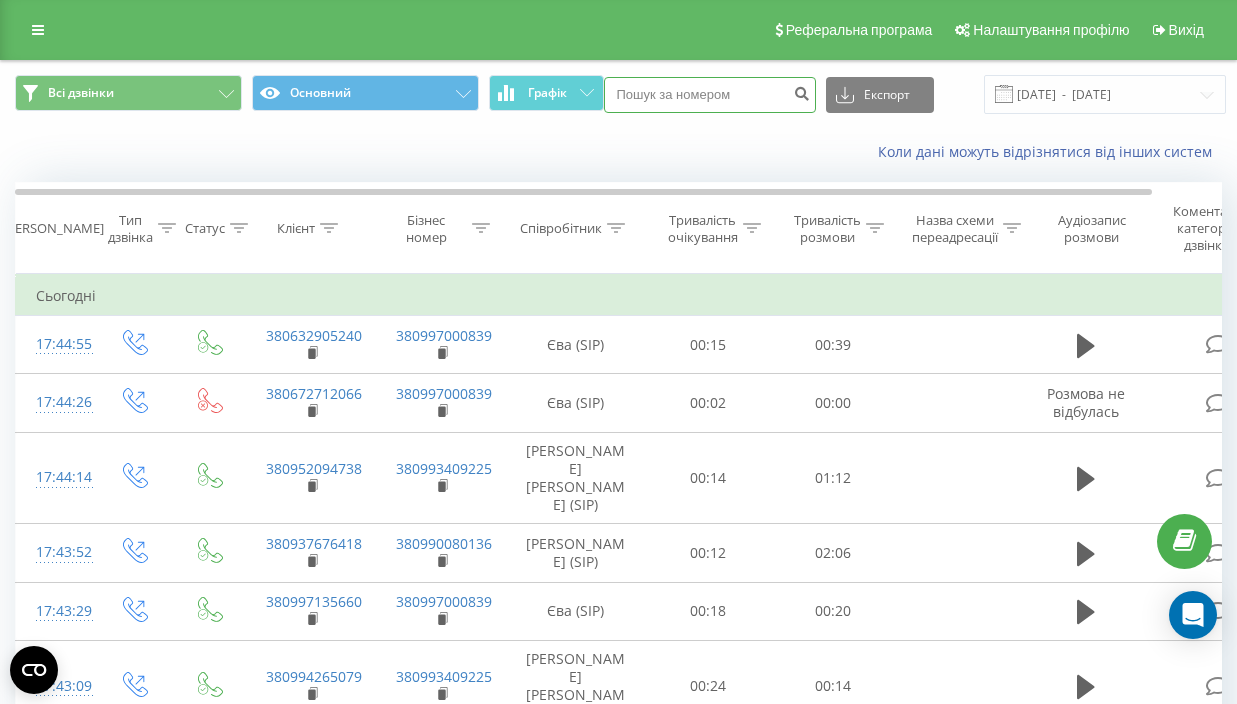 click at bounding box center [710, 95] 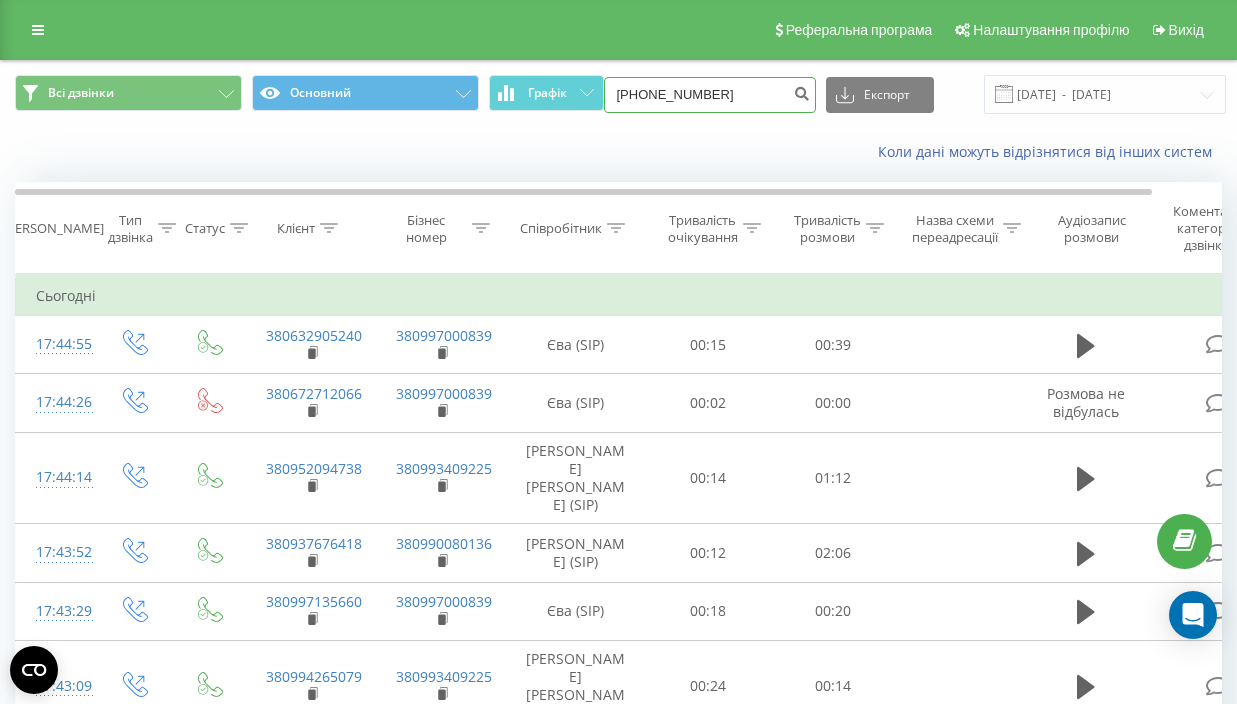 click on "[PHONE_NUMBER]" at bounding box center (710, 95) 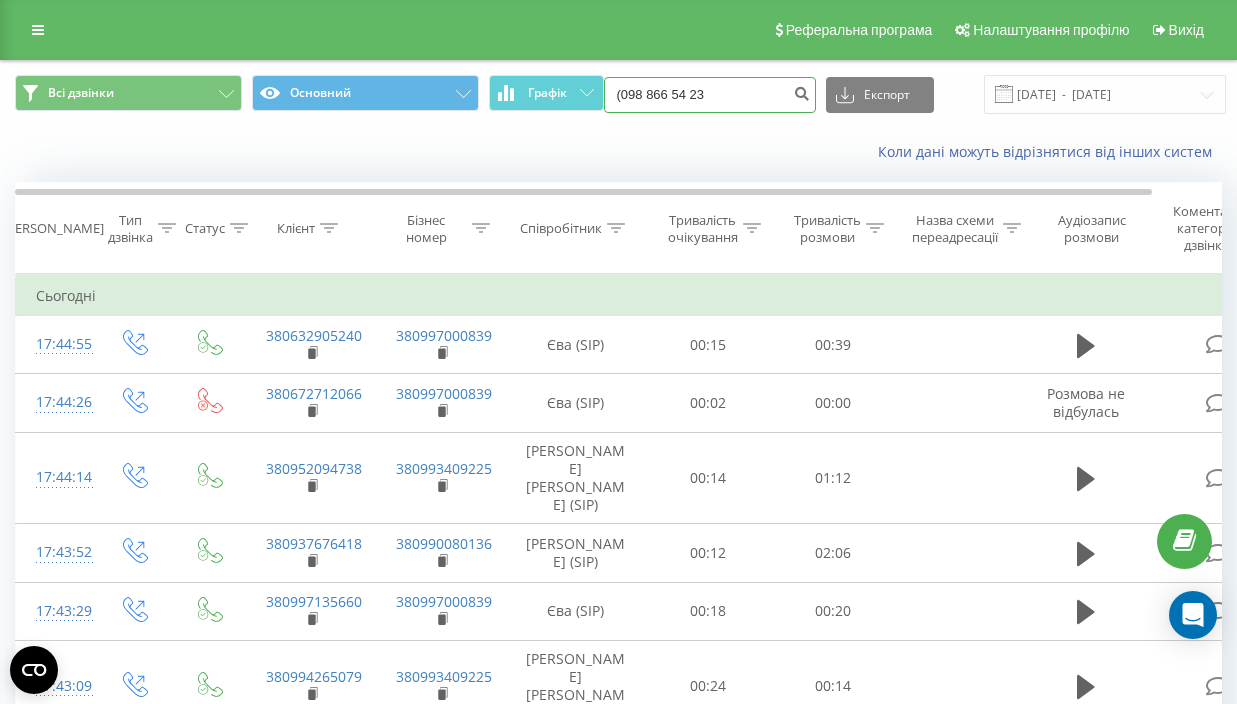 click on "(098 866 54 23" at bounding box center [710, 95] 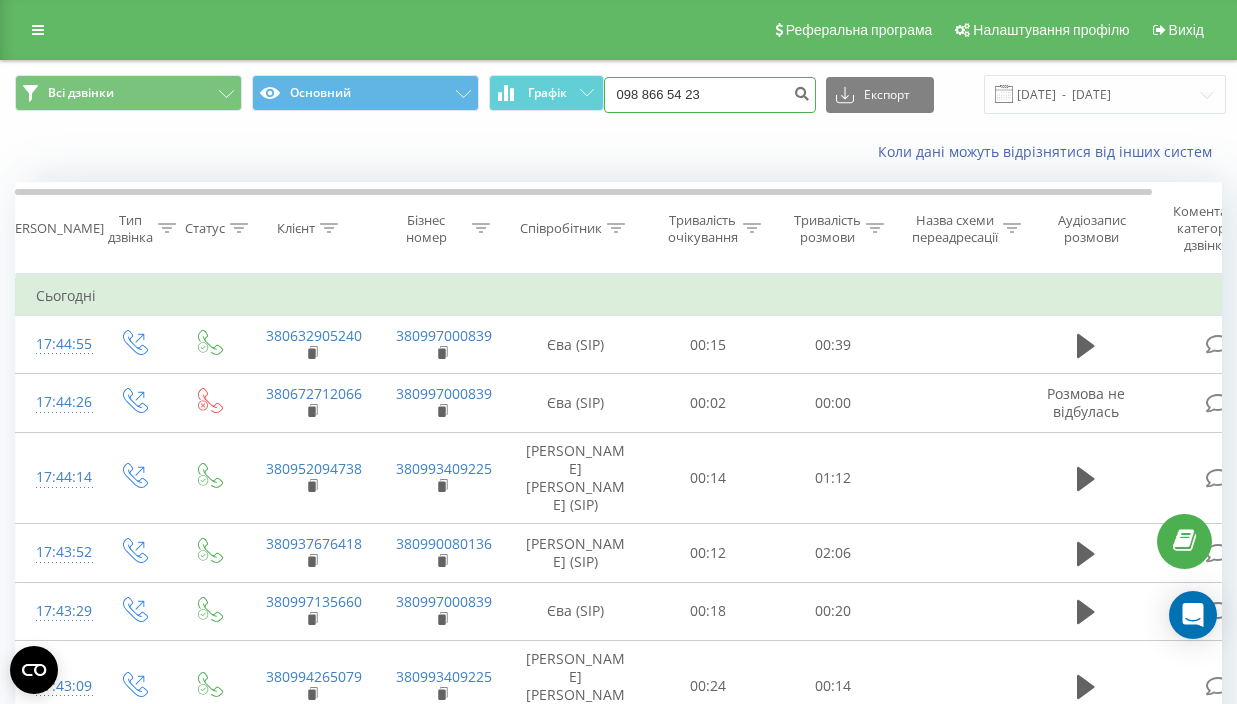 type on "098 866 54 23" 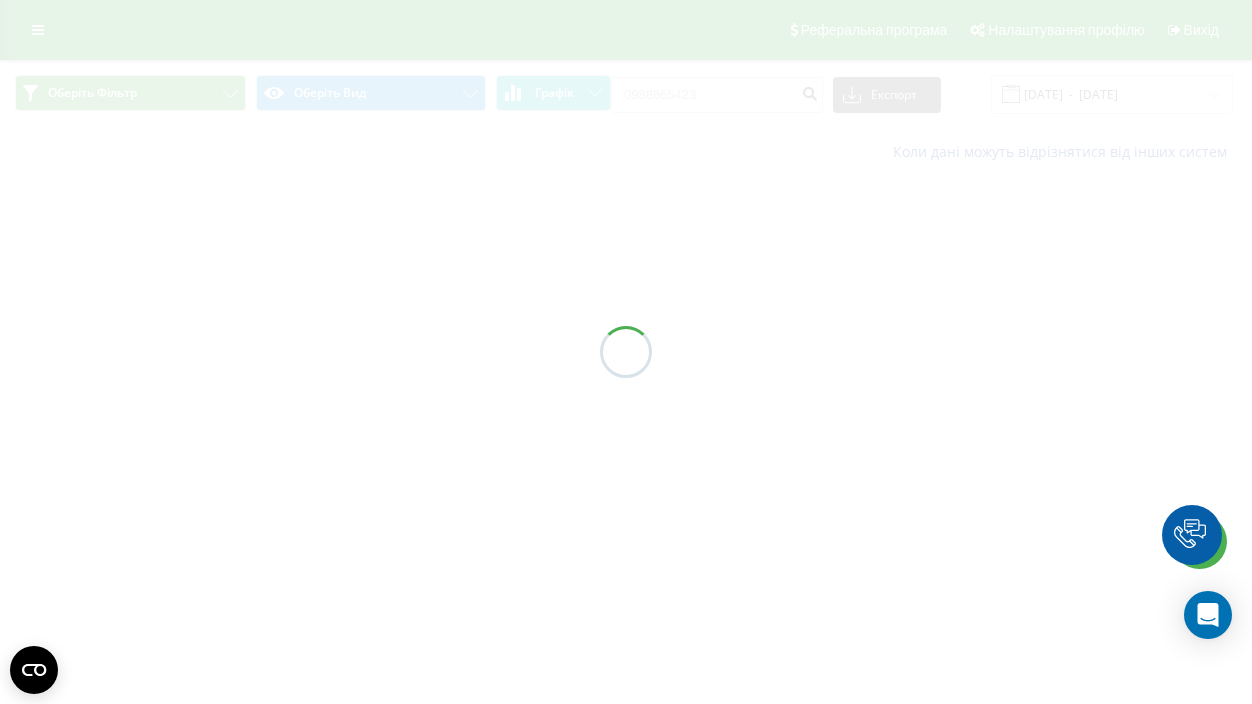 scroll, scrollTop: 0, scrollLeft: 0, axis: both 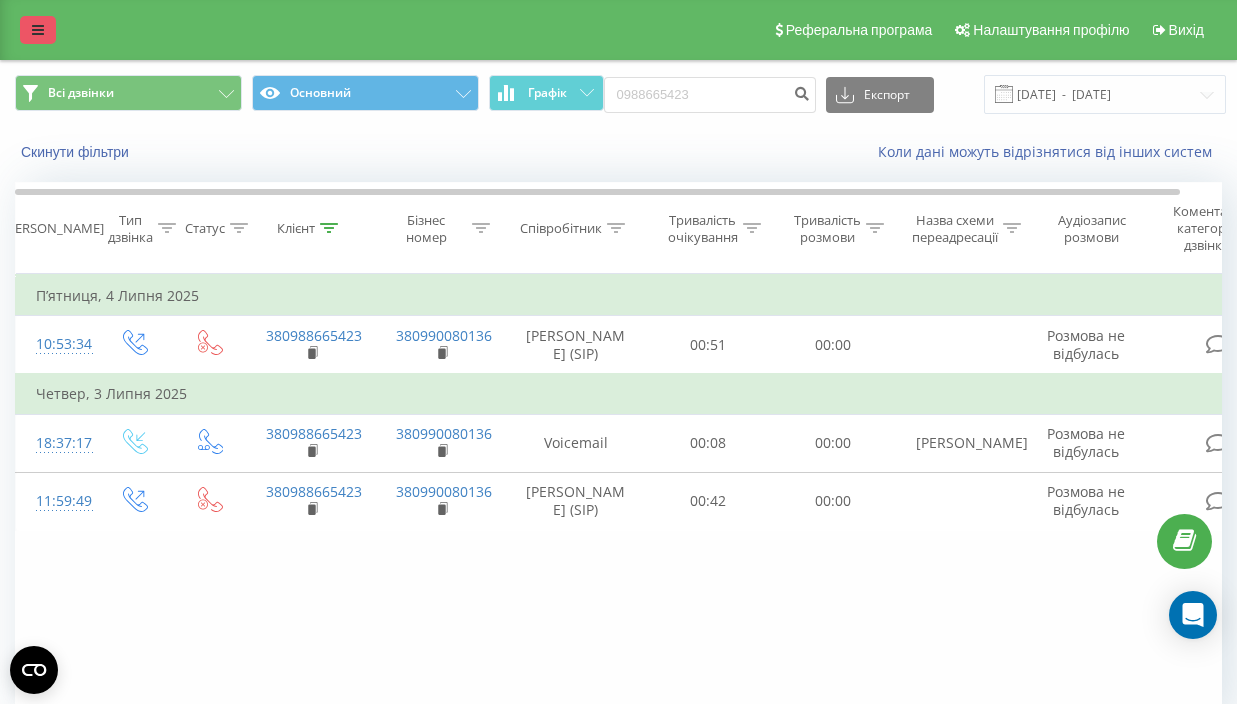 click at bounding box center (38, 30) 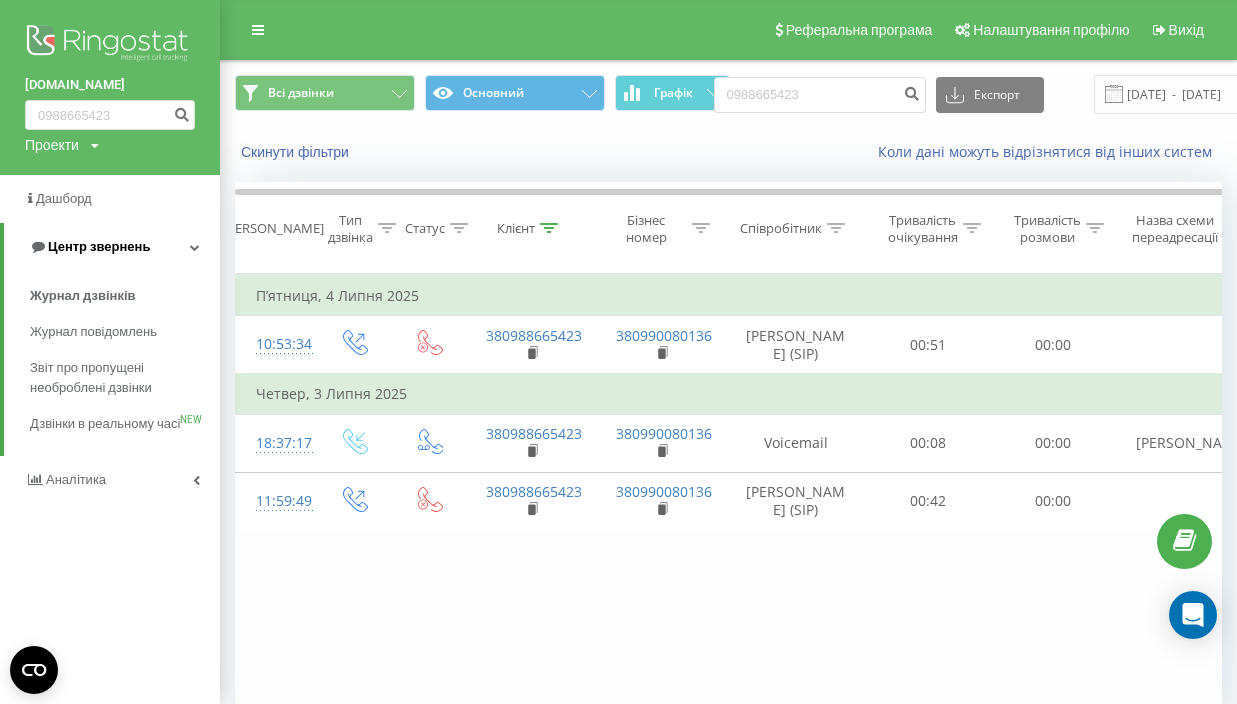 click on "Центр звернень" at bounding box center (99, 246) 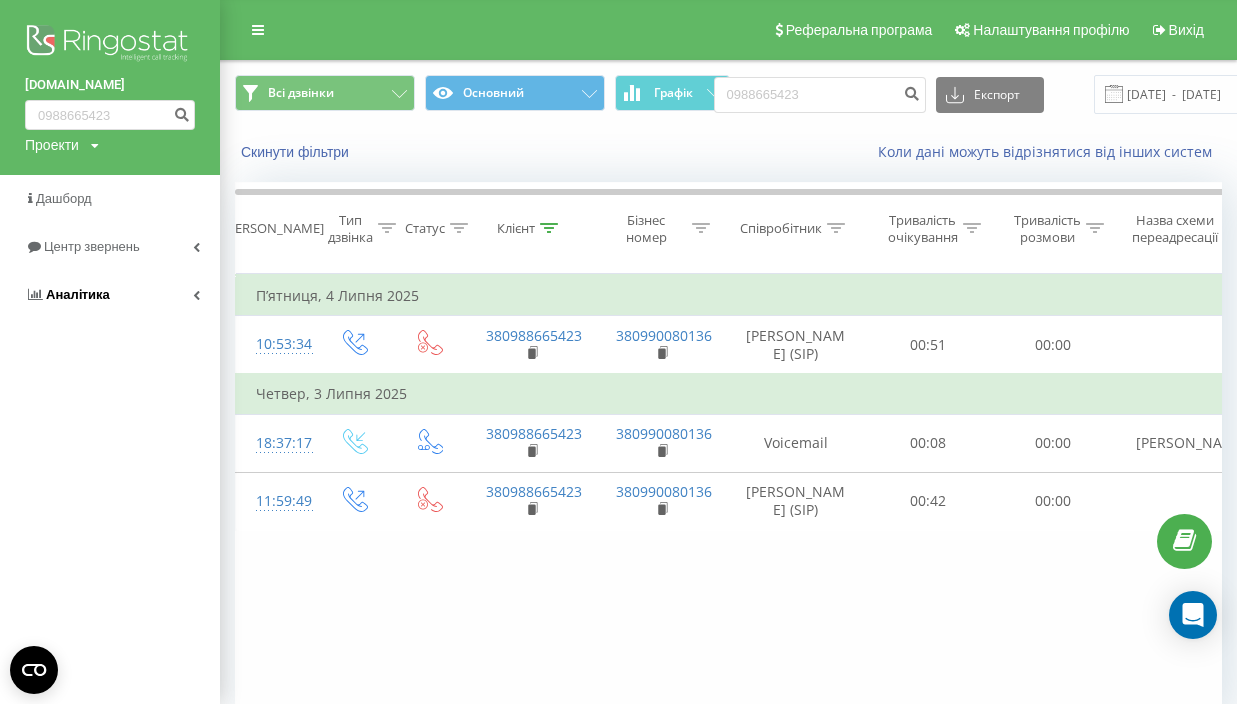 click on "Аналiтика" at bounding box center [110, 295] 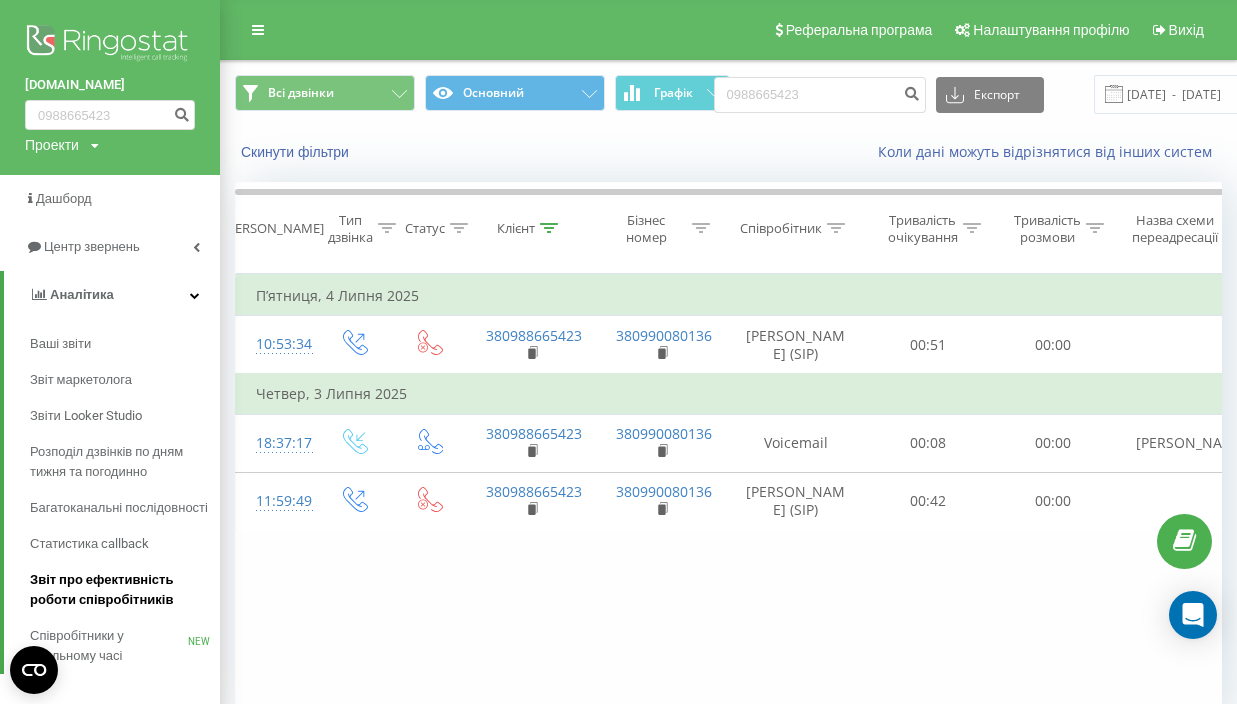 click on "Звіт про ефективність роботи співробітників" at bounding box center [120, 590] 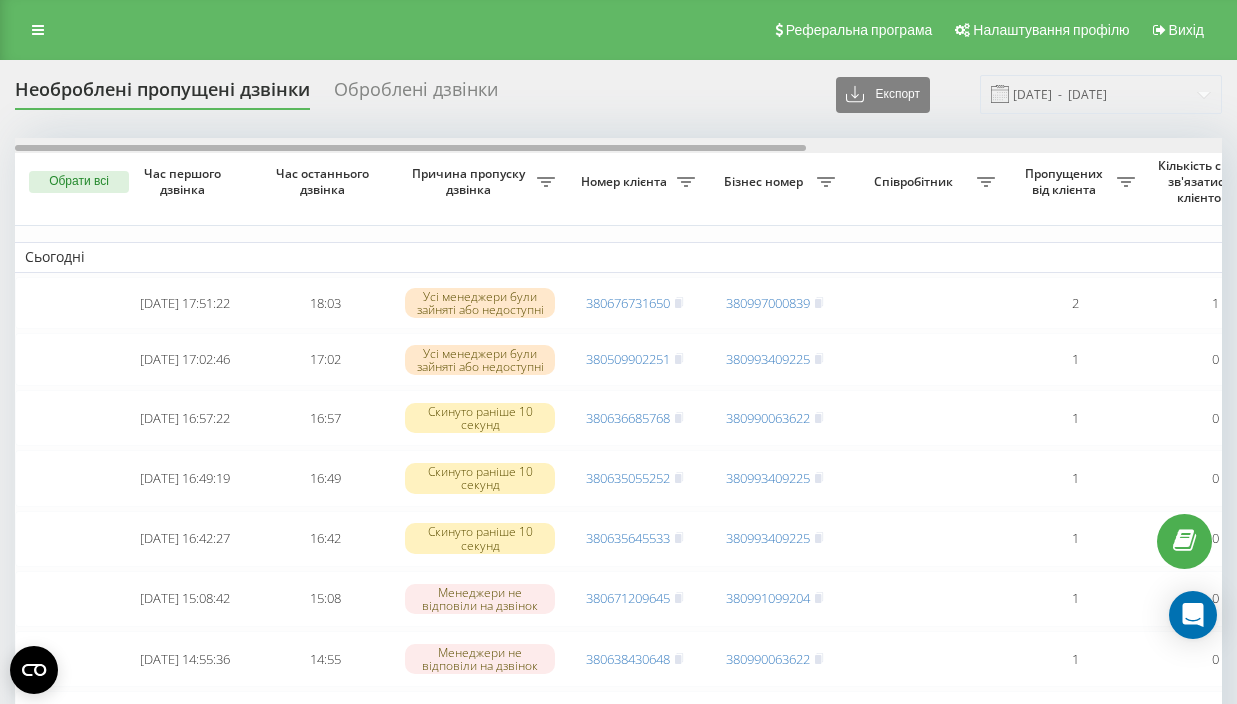 scroll, scrollTop: 85, scrollLeft: 0, axis: vertical 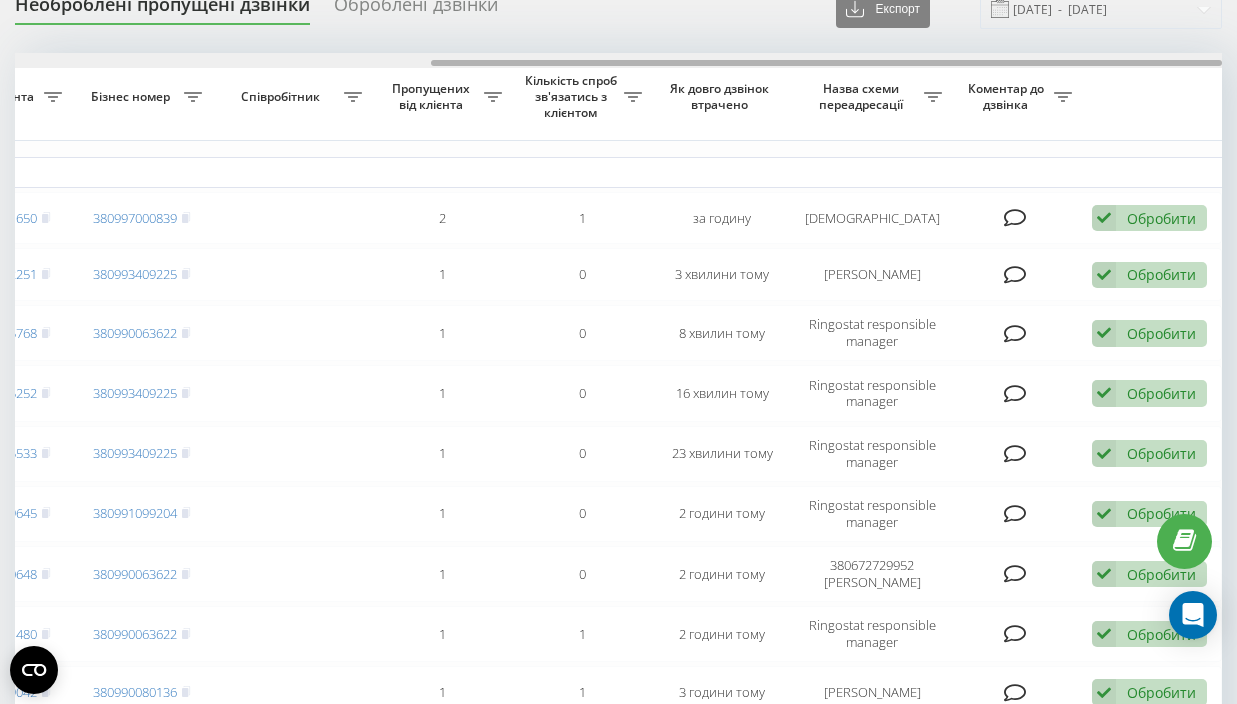drag, startPoint x: 748, startPoint y: 63, endPoint x: 1266, endPoint y: 35, distance: 518.7562 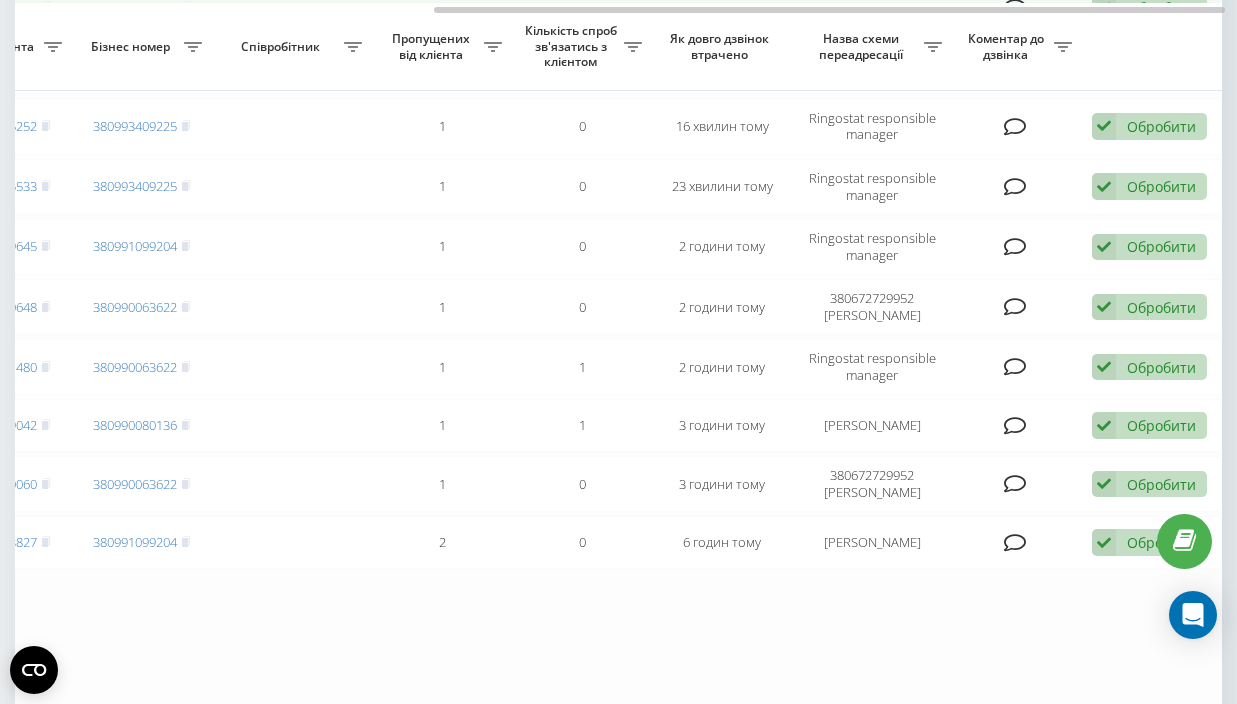 scroll, scrollTop: 116, scrollLeft: 0, axis: vertical 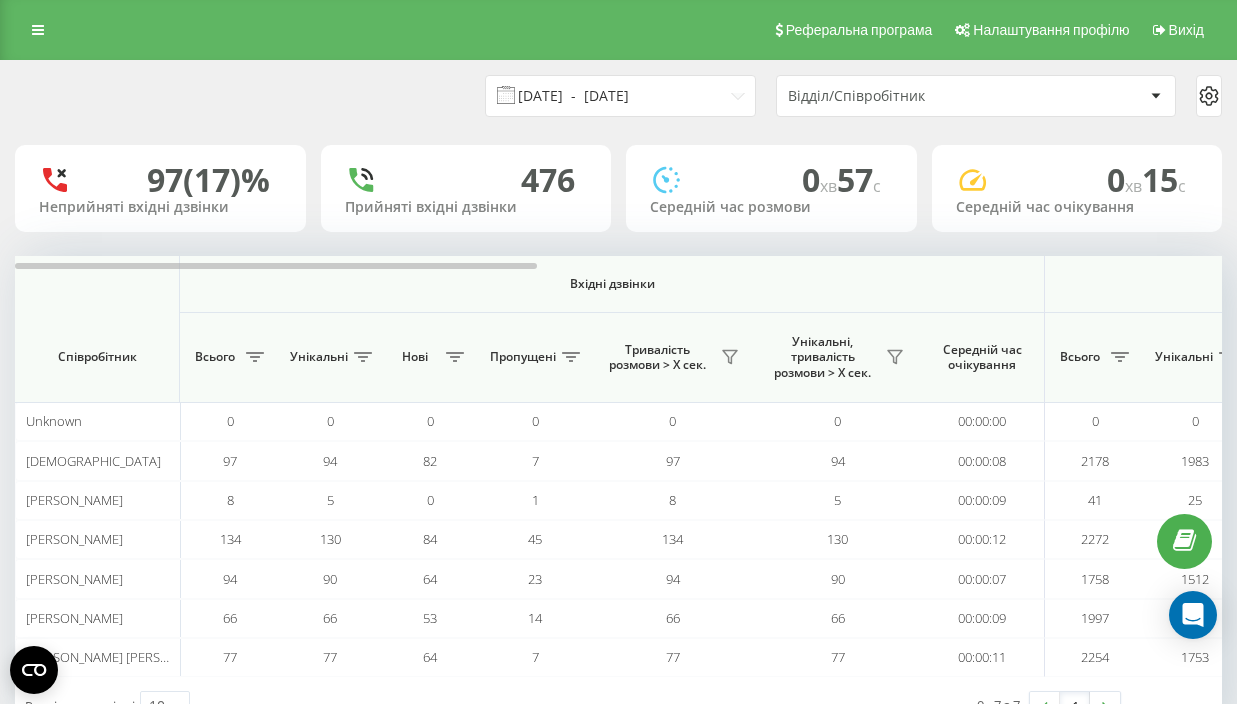 click on "10.06.2025  -  10.07.2025" at bounding box center (620, 96) 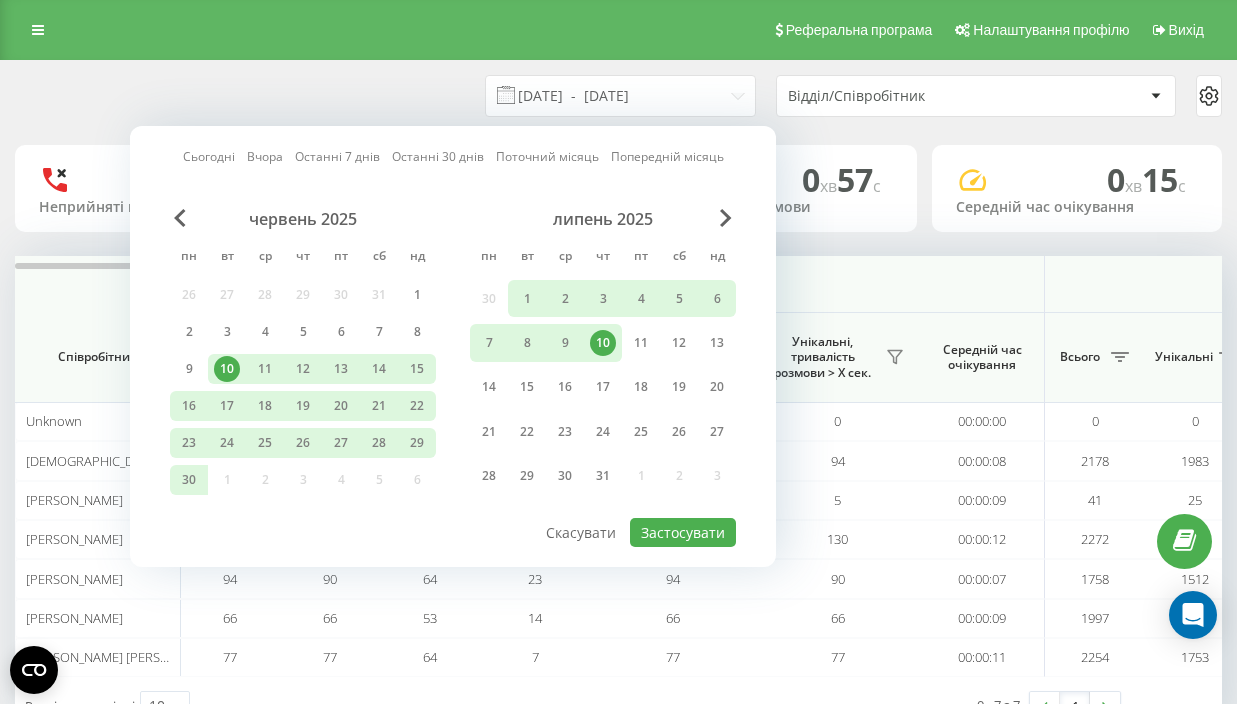 click on "10" at bounding box center (603, 343) 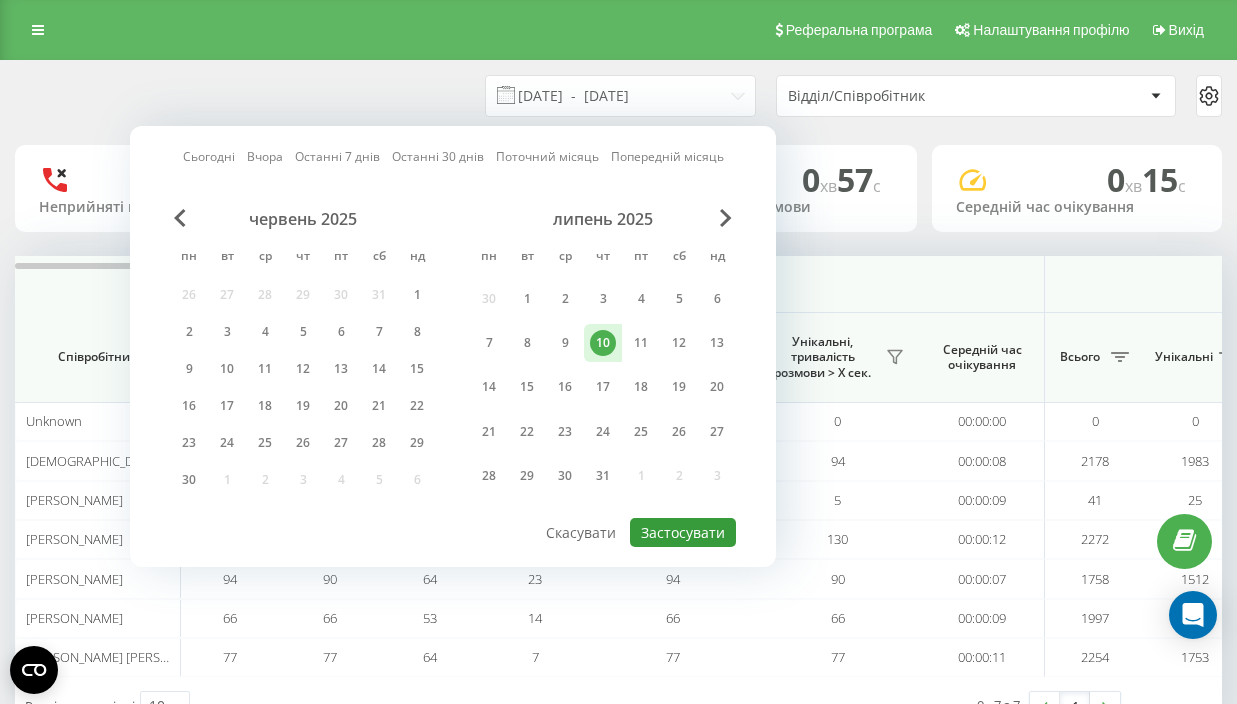 click on "Застосувати" at bounding box center (683, 532) 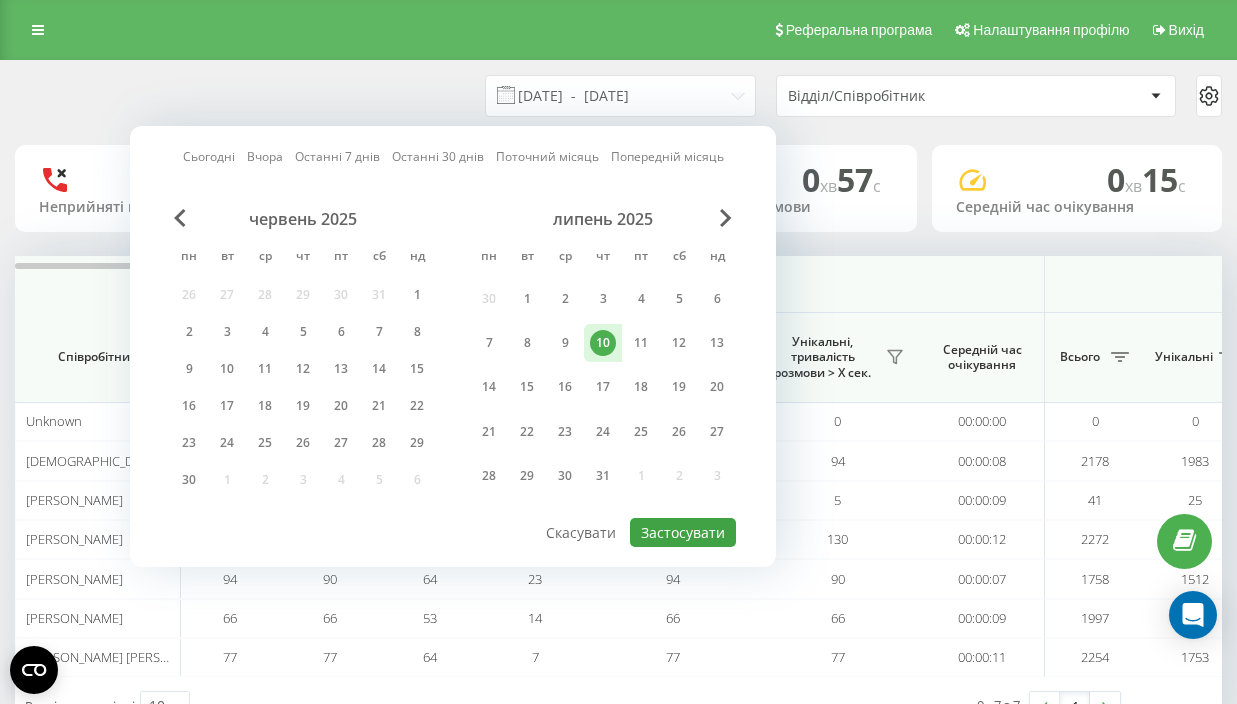 type on "[DATE]  -  [DATE]" 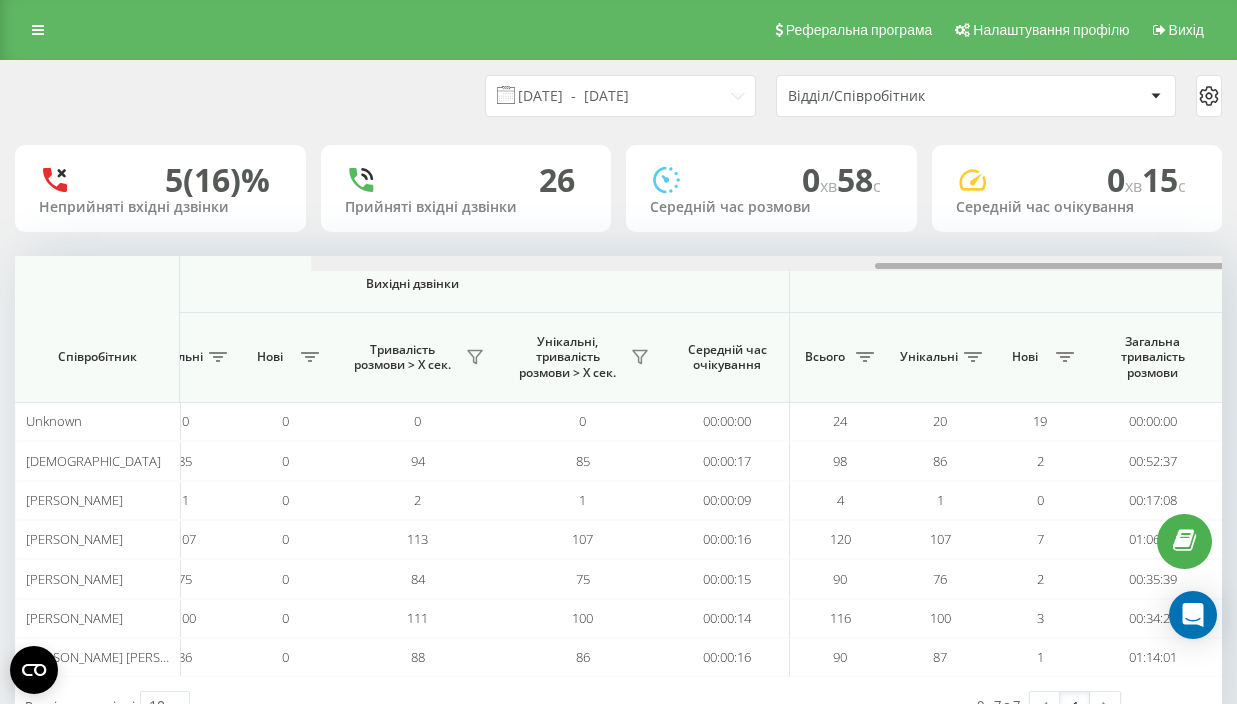 scroll, scrollTop: 0, scrollLeft: 1583, axis: horizontal 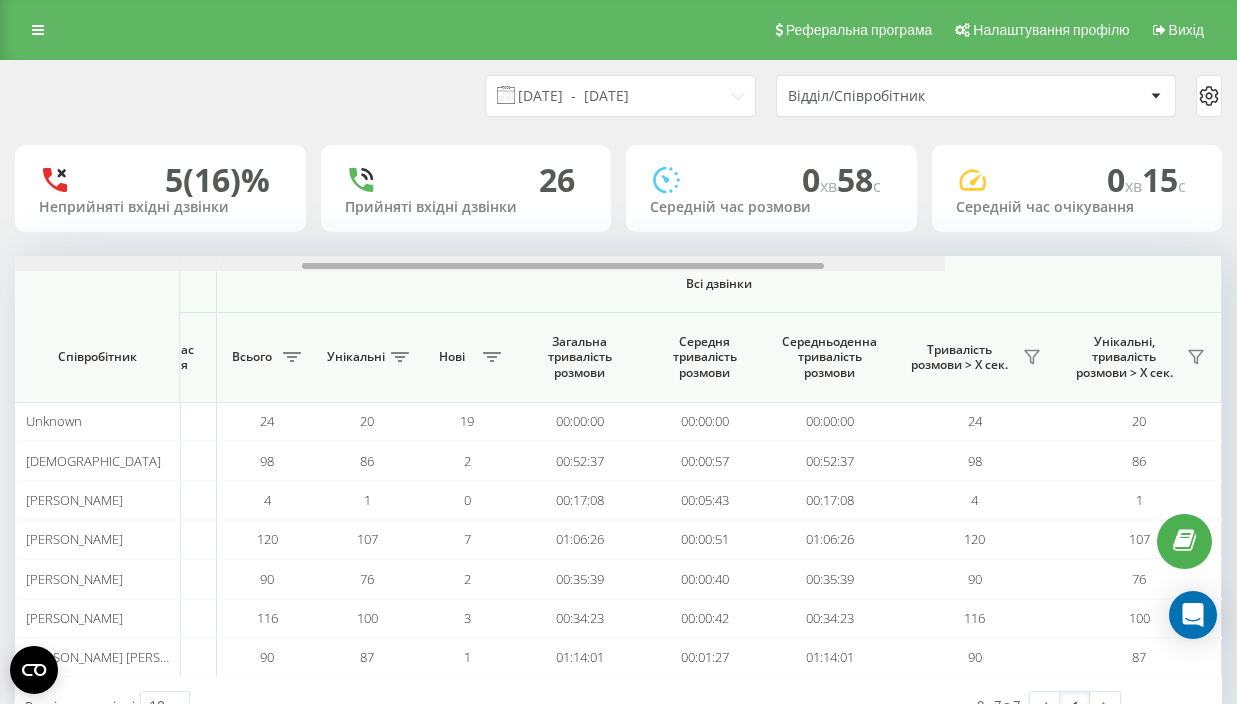 drag, startPoint x: 451, startPoint y: 265, endPoint x: 1182, endPoint y: 263, distance: 731.00275 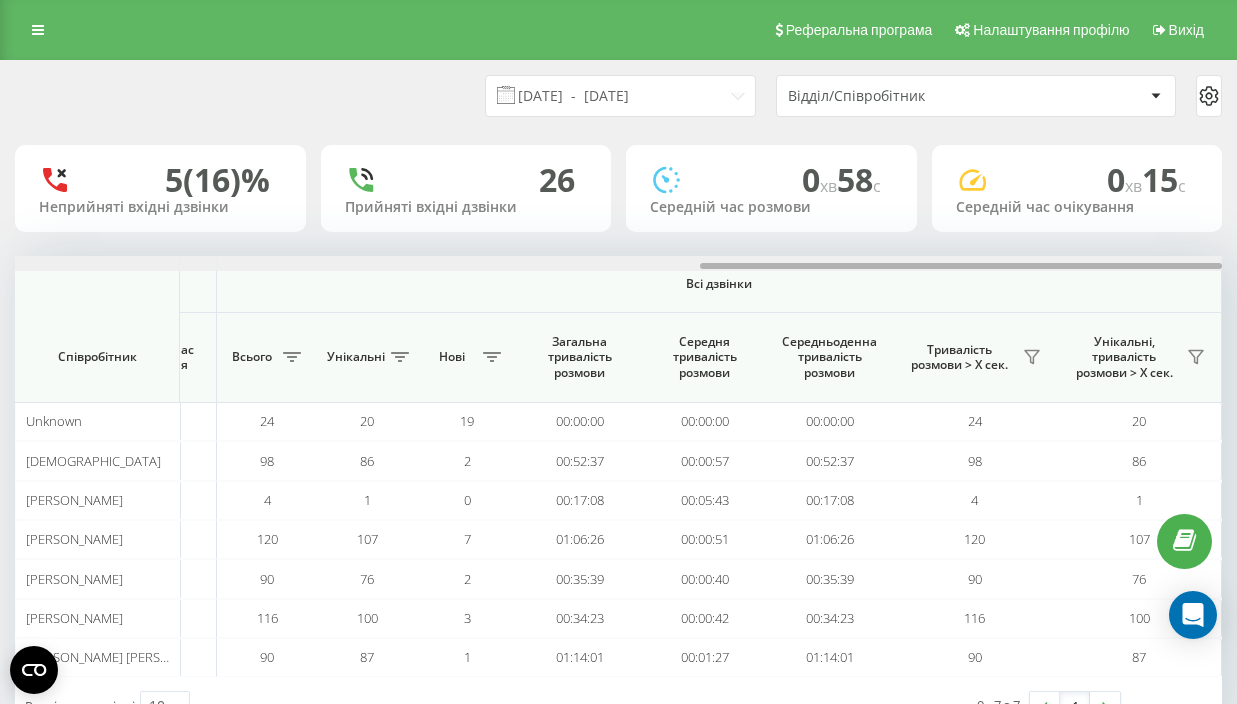 click at bounding box center (961, 266) 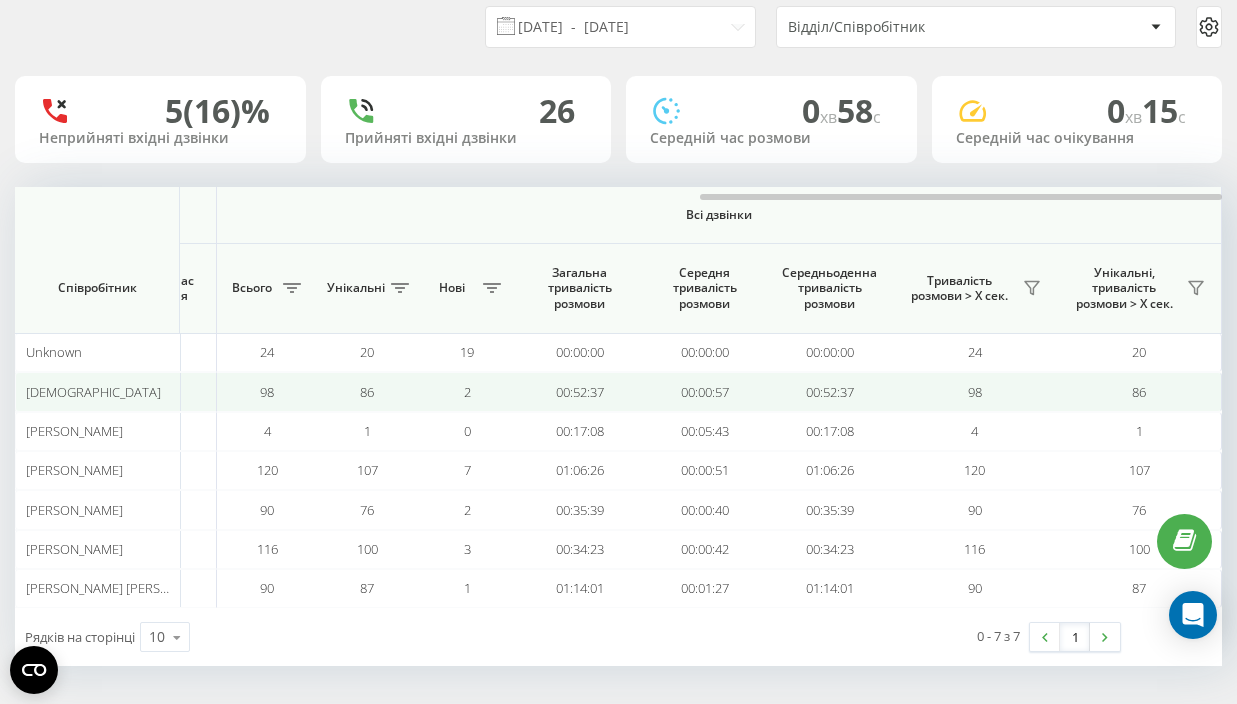 scroll, scrollTop: 71, scrollLeft: 0, axis: vertical 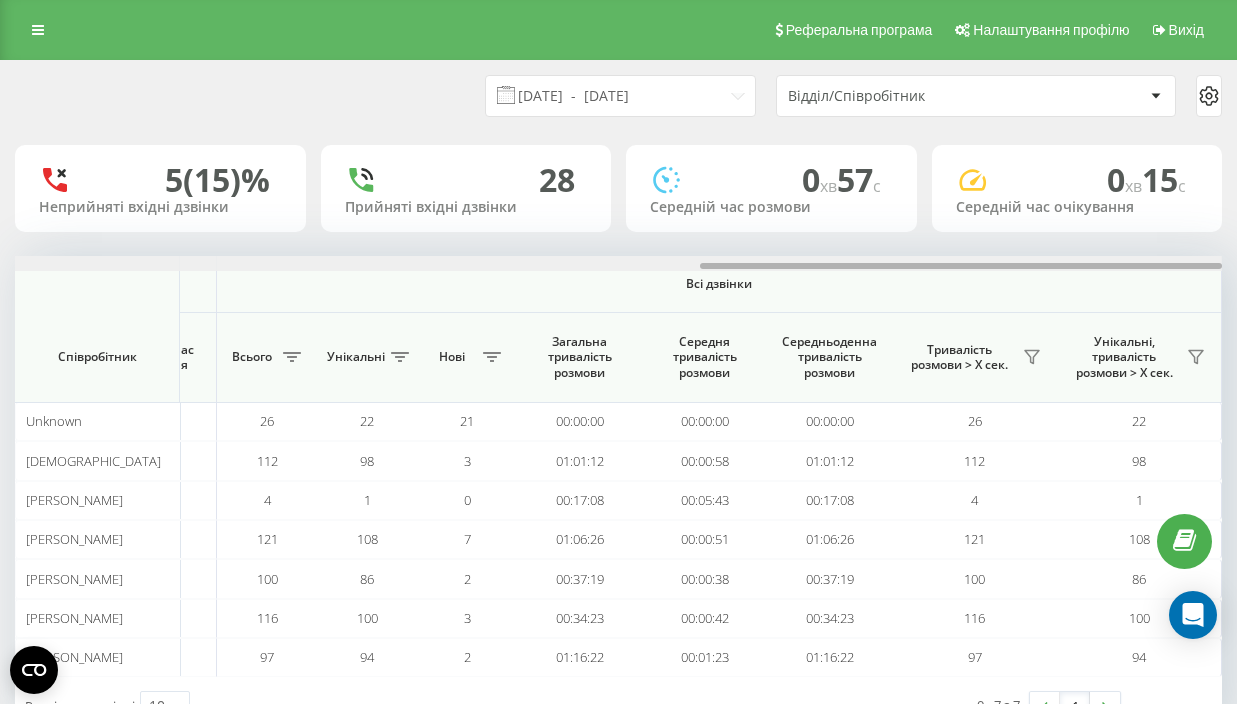drag, startPoint x: 417, startPoint y: 265, endPoint x: 1191, endPoint y: 265, distance: 774 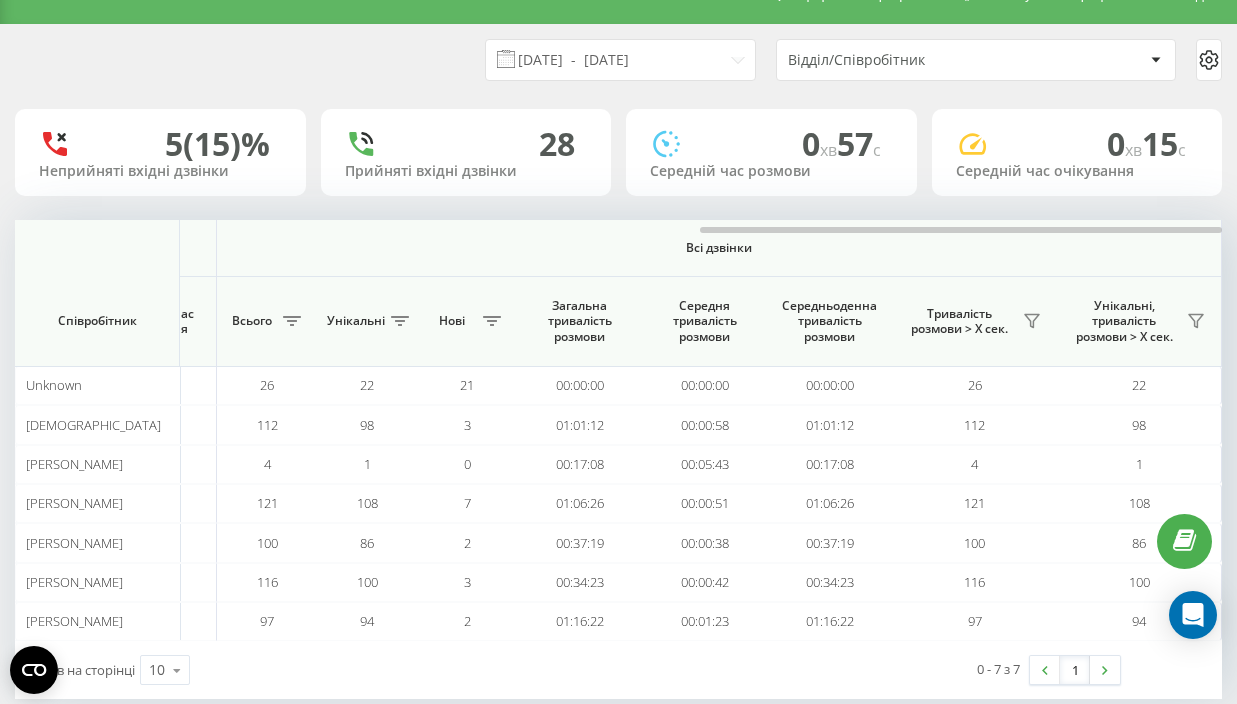 scroll, scrollTop: 37, scrollLeft: 0, axis: vertical 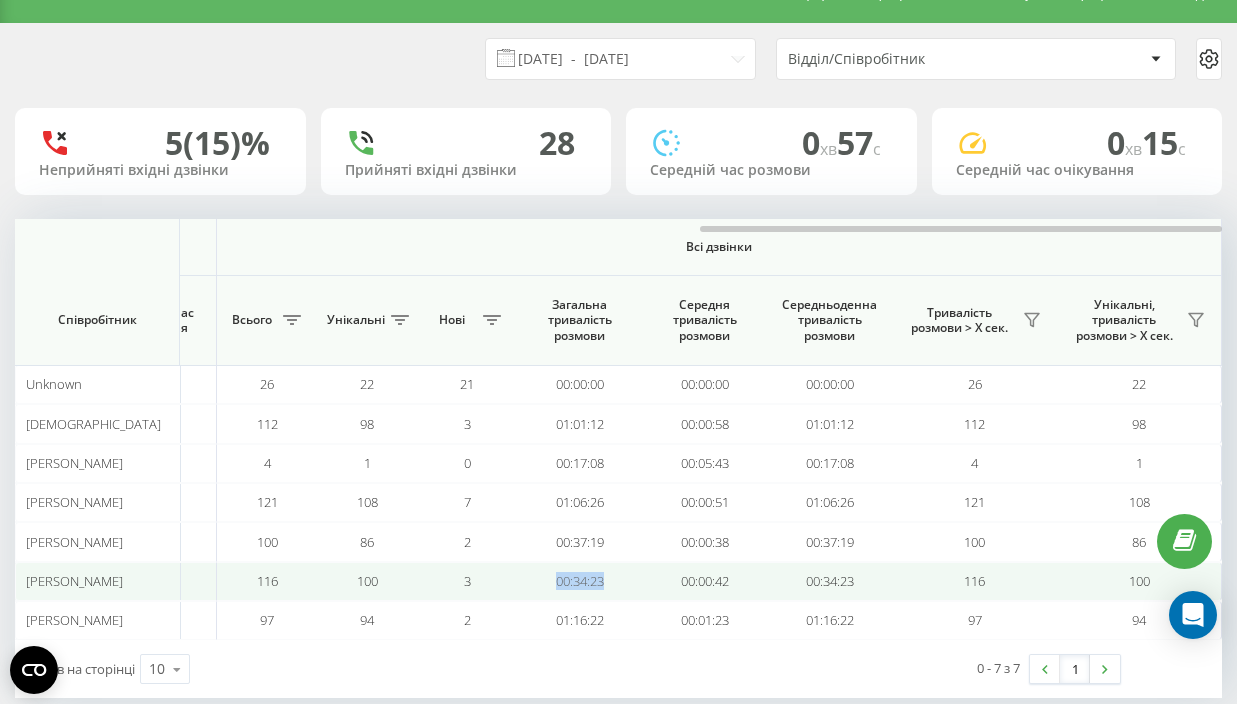 drag, startPoint x: 549, startPoint y: 580, endPoint x: 621, endPoint y: 583, distance: 72.06247 